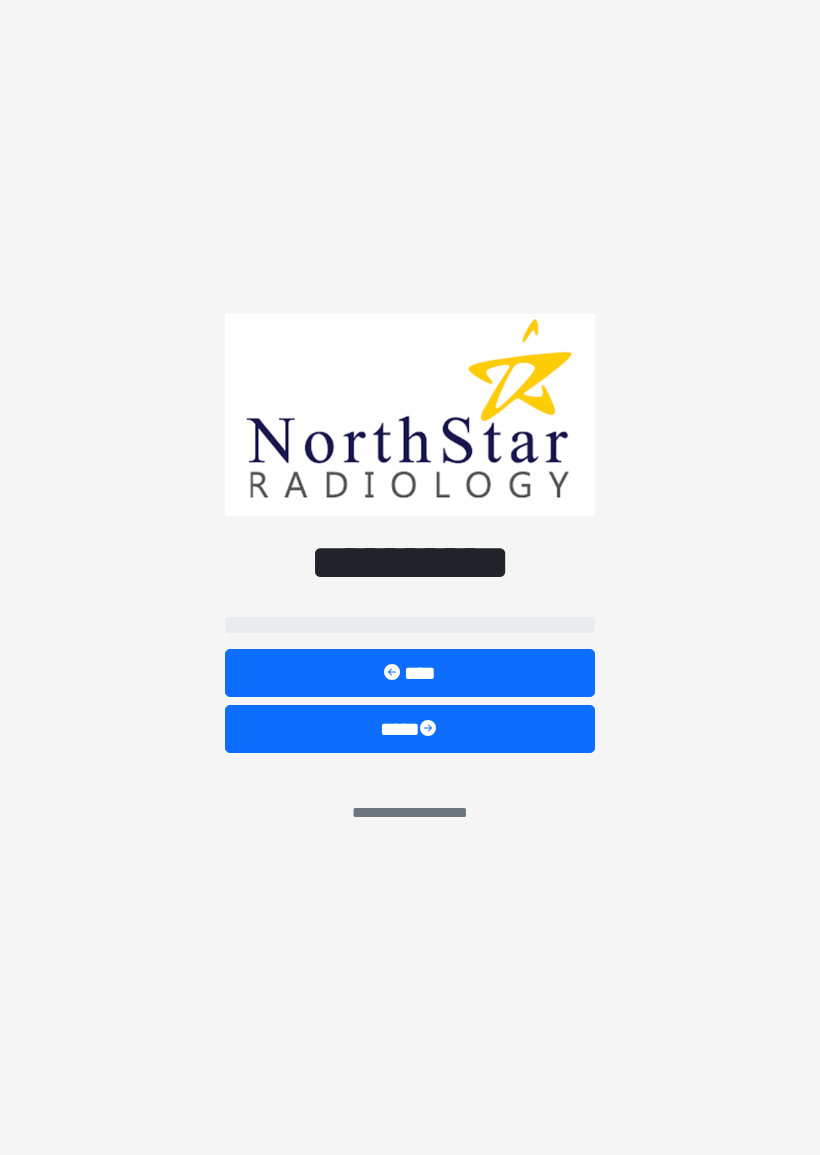 scroll, scrollTop: 0, scrollLeft: 0, axis: both 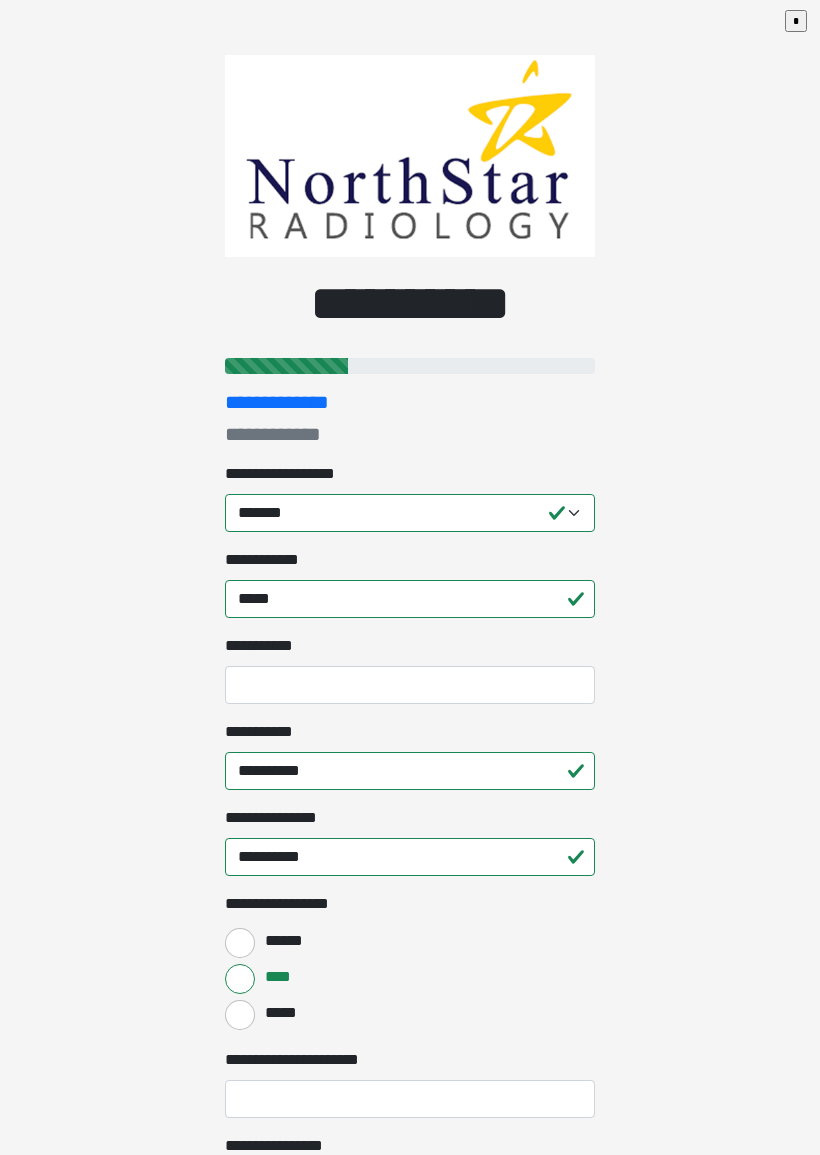 click on "**********" at bounding box center (410, 577) 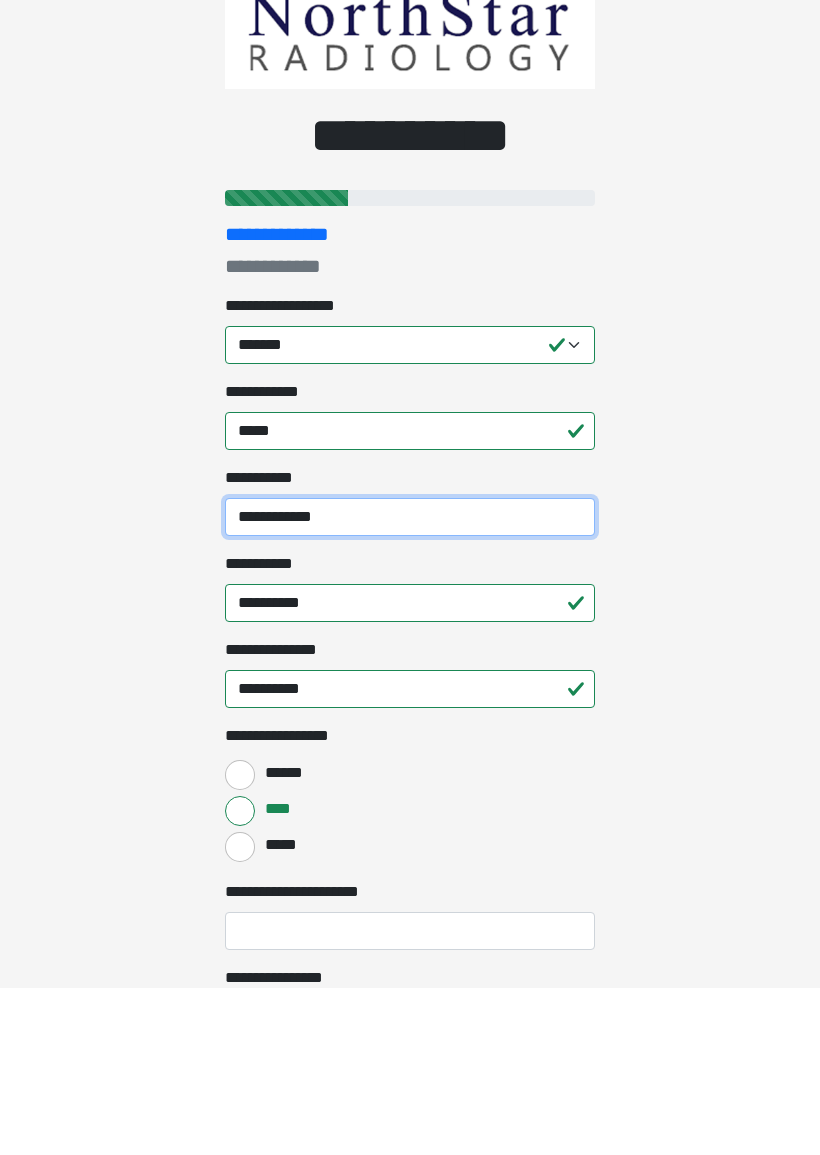 type on "**********" 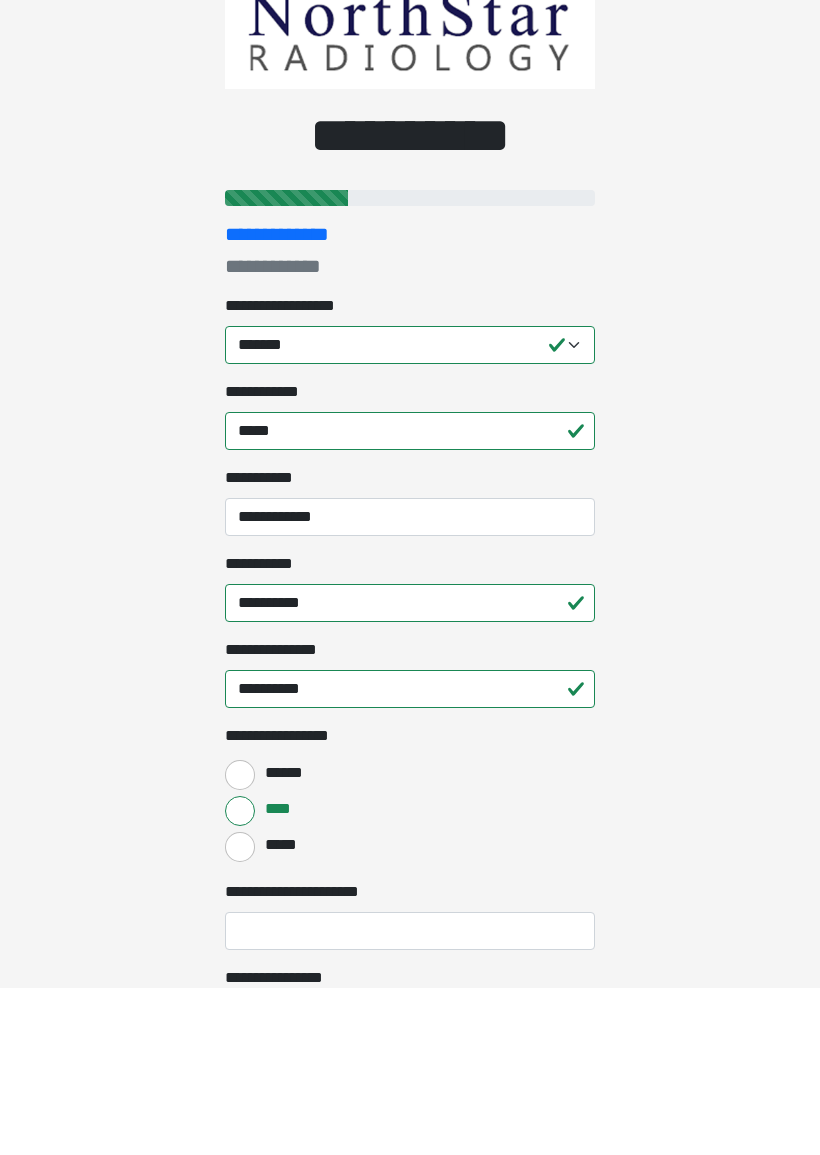 click on "**********" at bounding box center (410, 577) 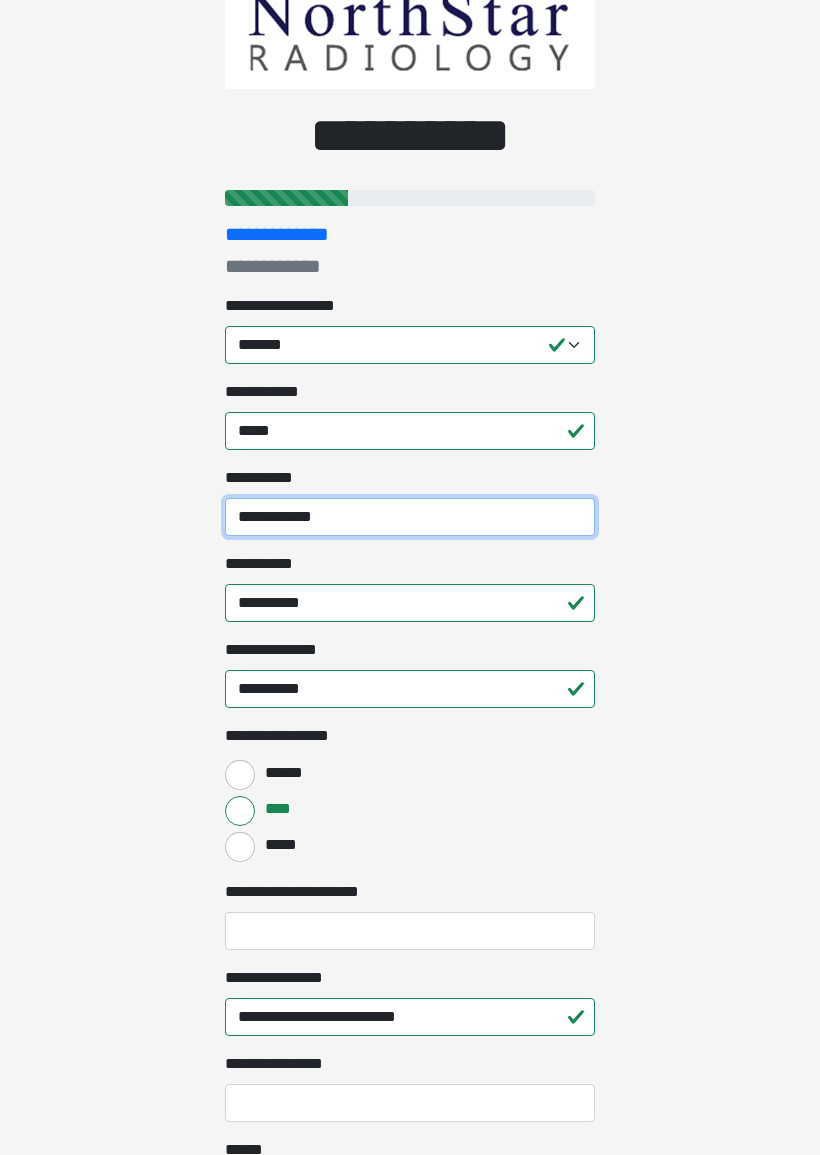 click on "**********" at bounding box center (410, 517) 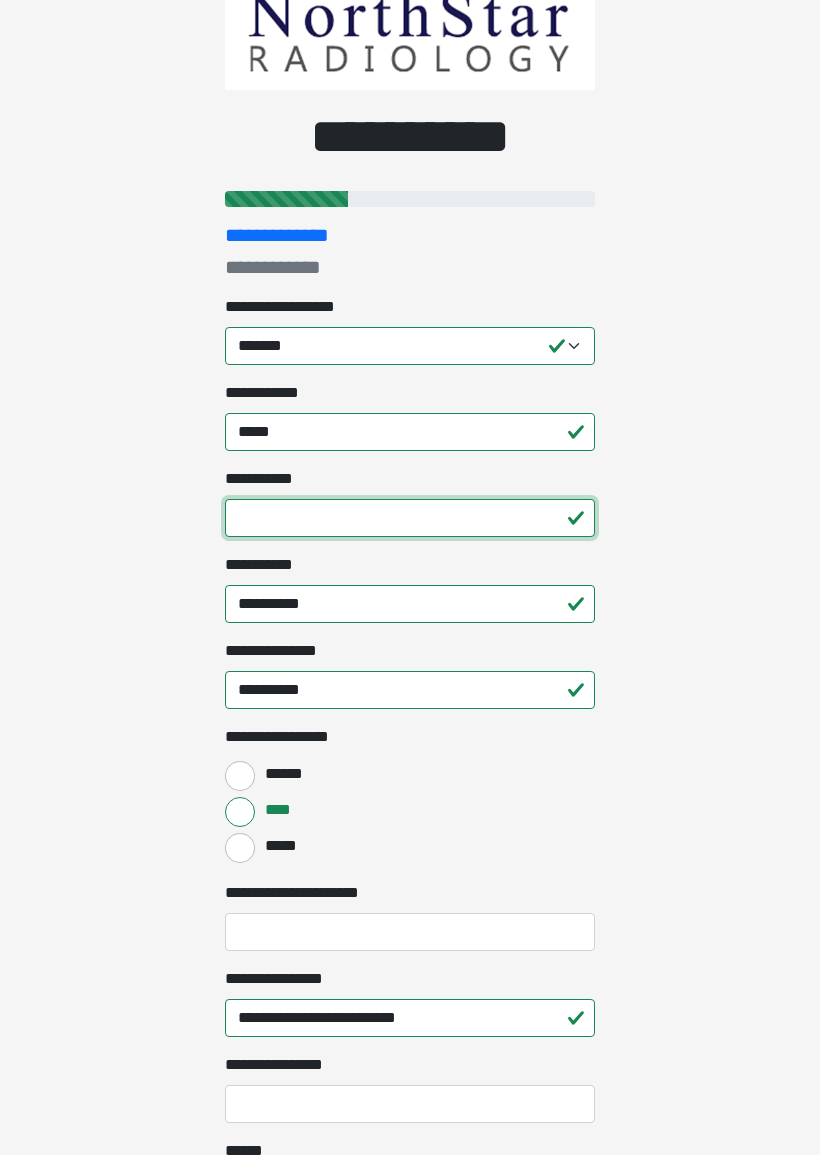 type 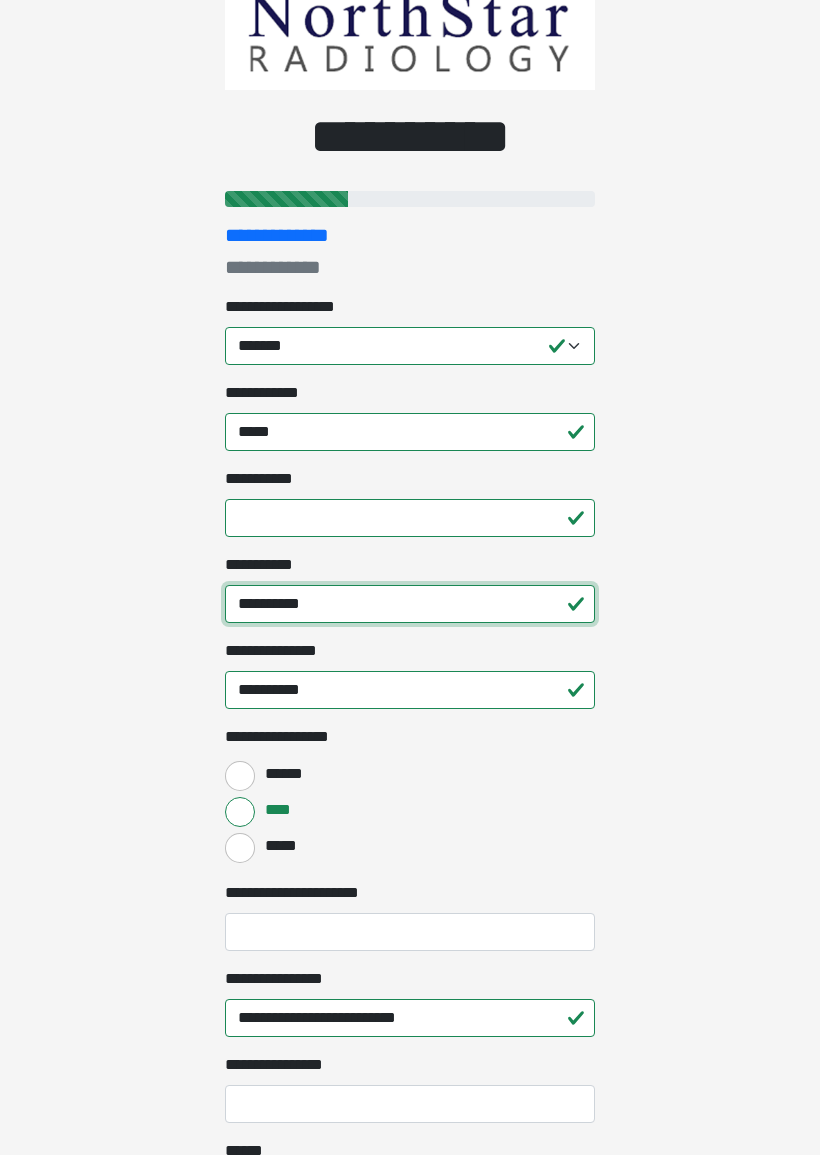 click on "**********" at bounding box center (410, 604) 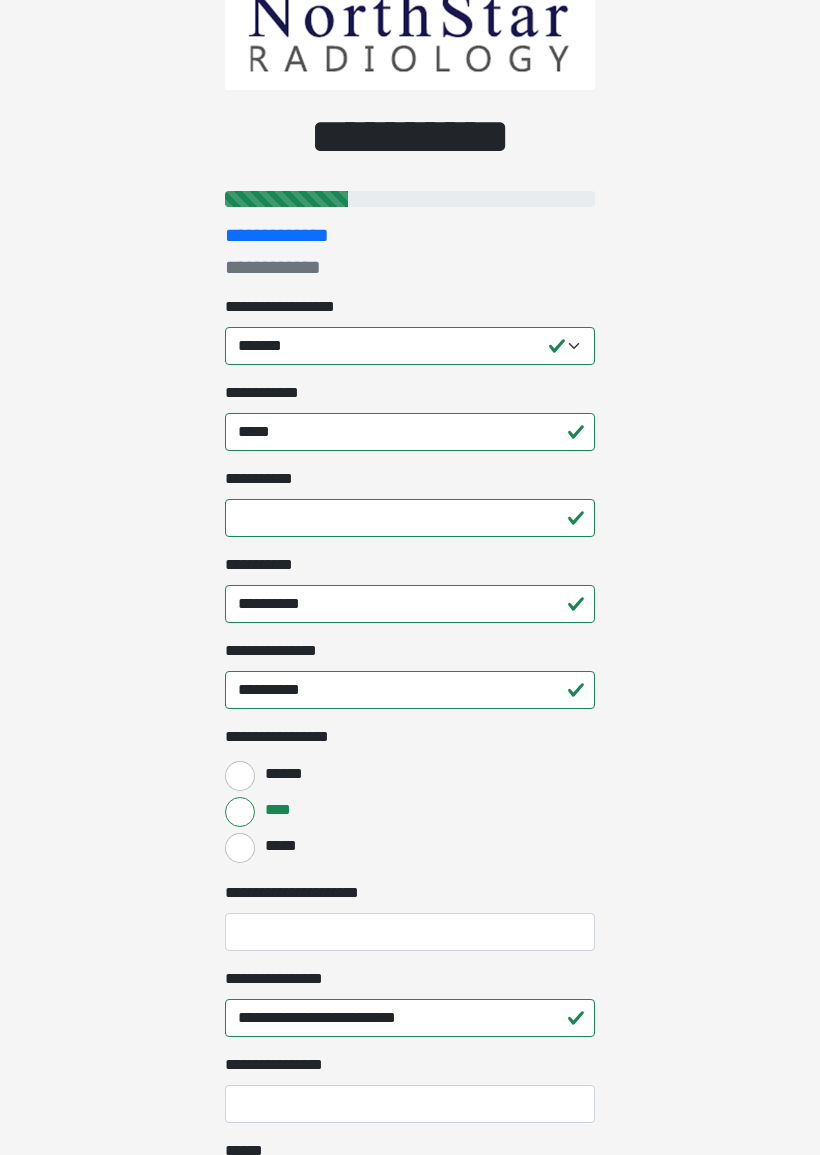 click on "**********" at bounding box center (410, 410) 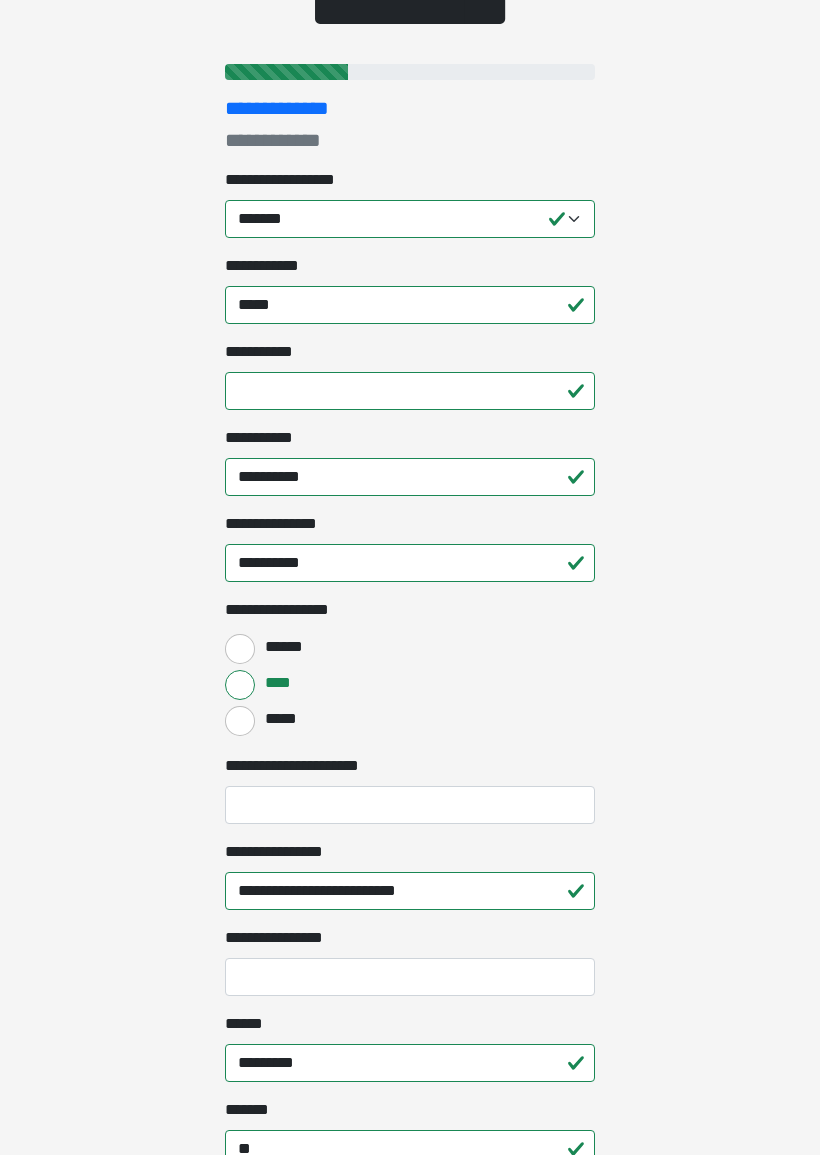 scroll, scrollTop: 293, scrollLeft: 0, axis: vertical 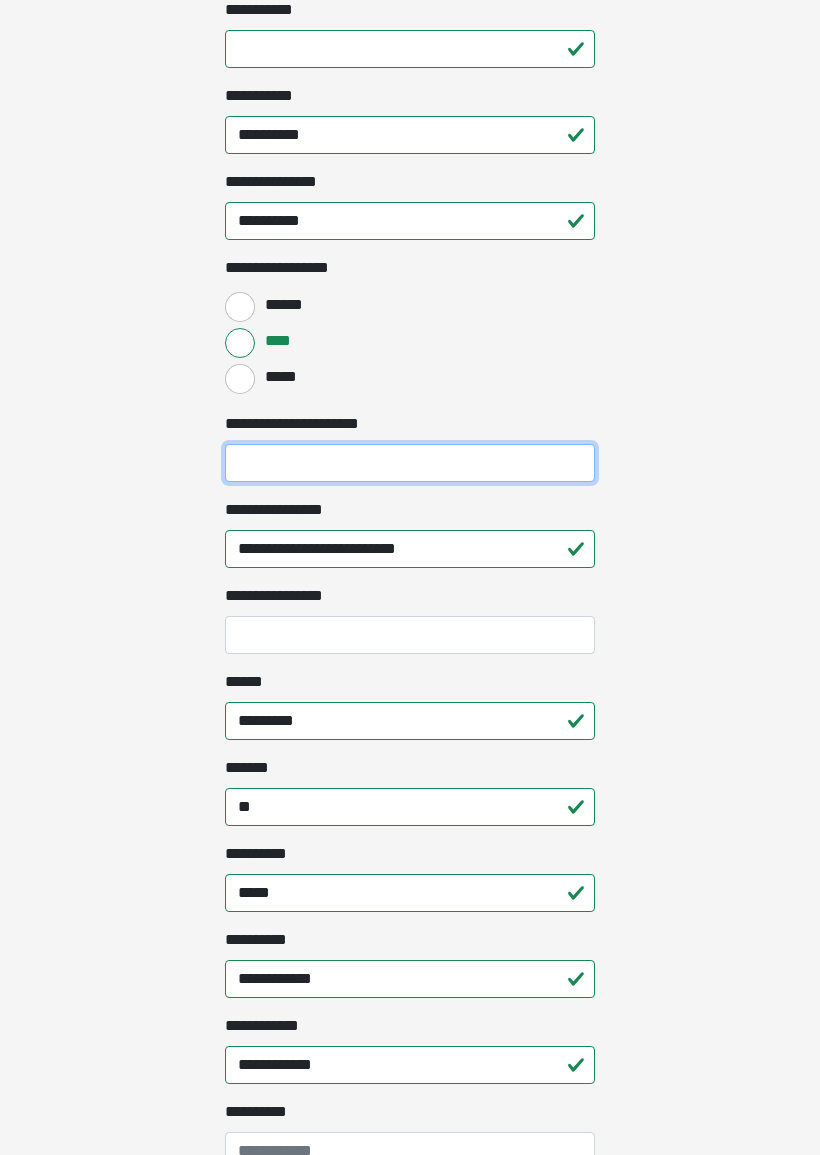 click on "**********" at bounding box center (410, 464) 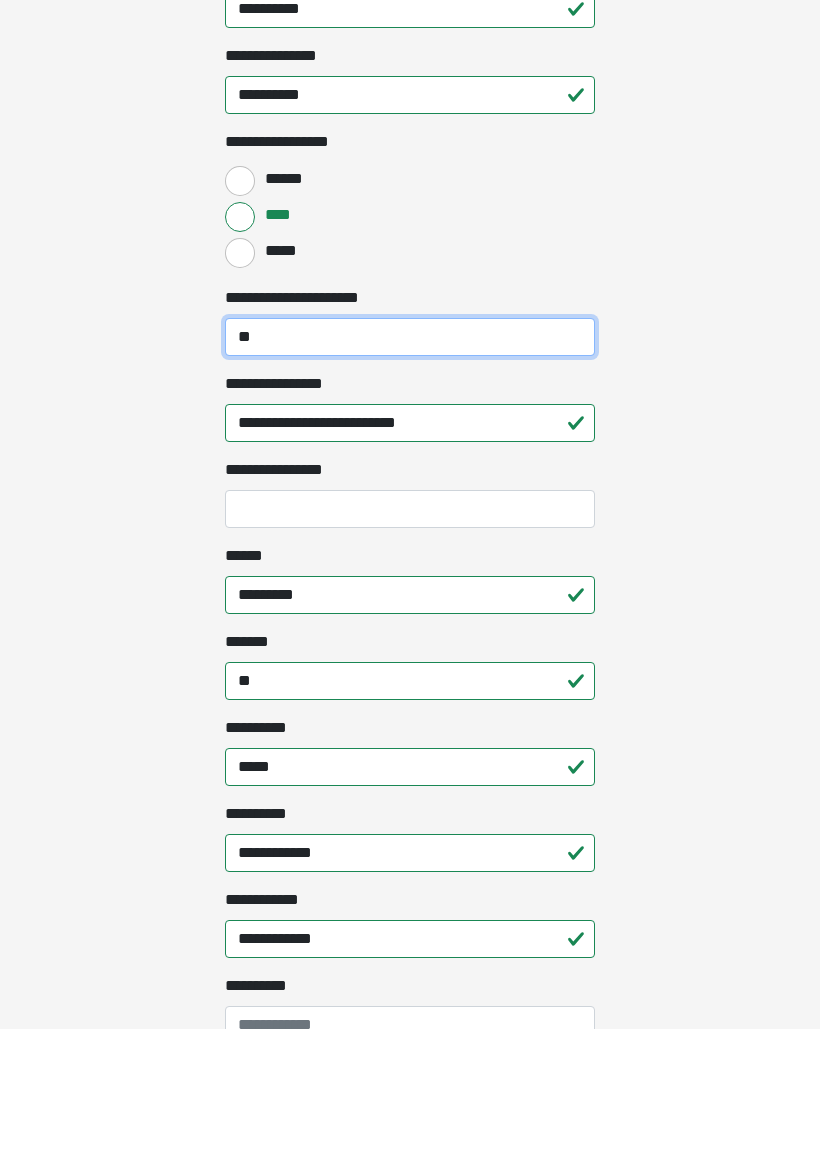 type on "*" 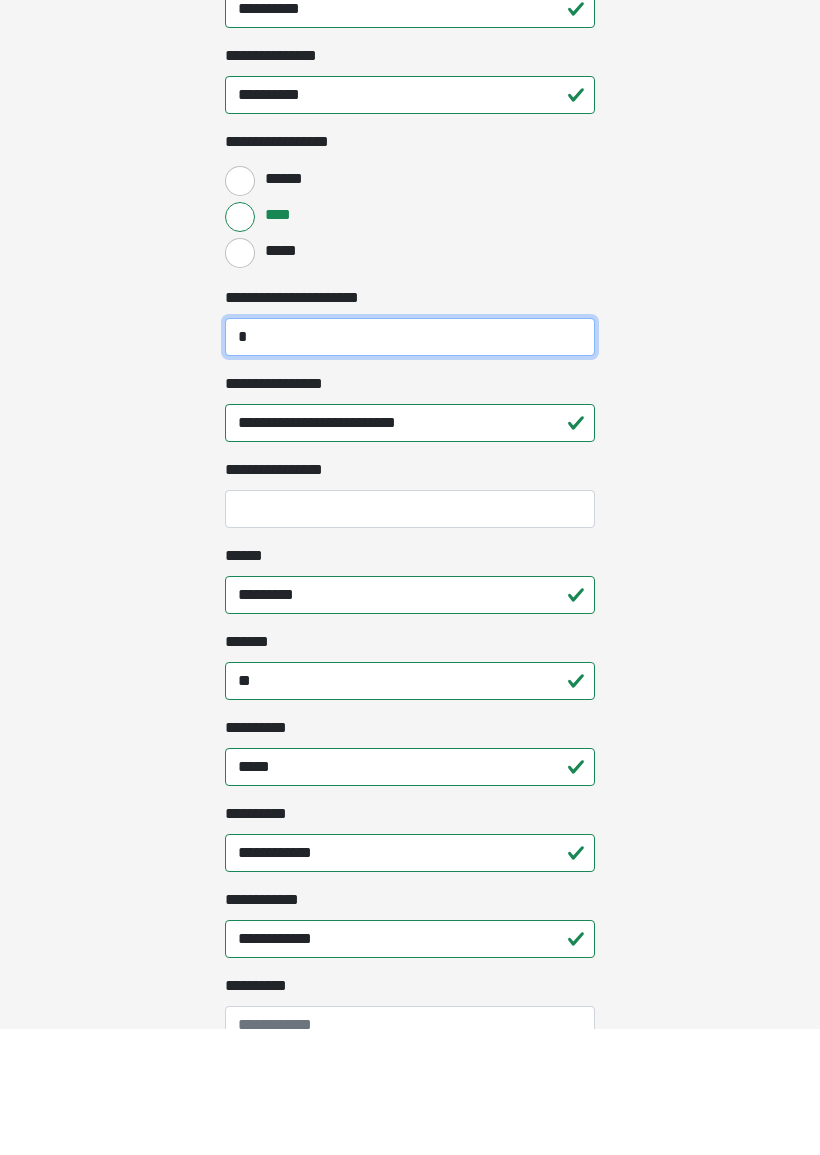 type 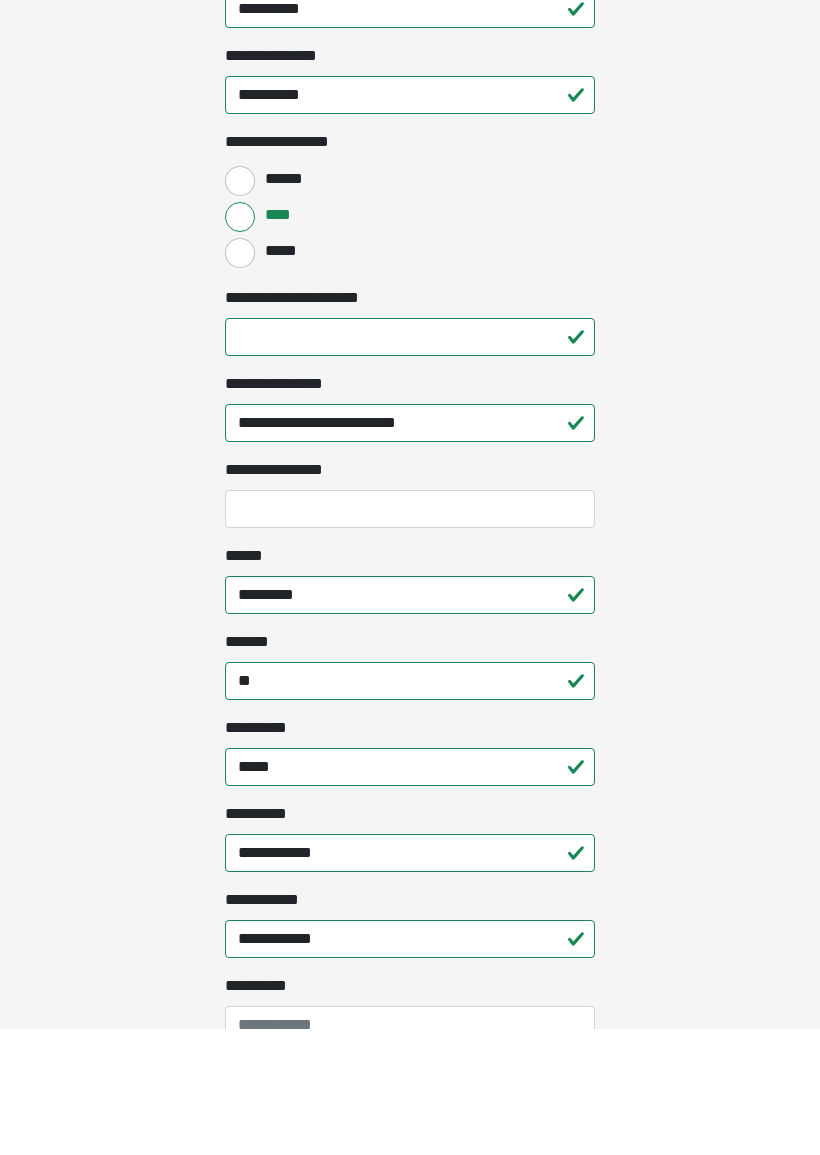 click on "**********" at bounding box center (410, -58) 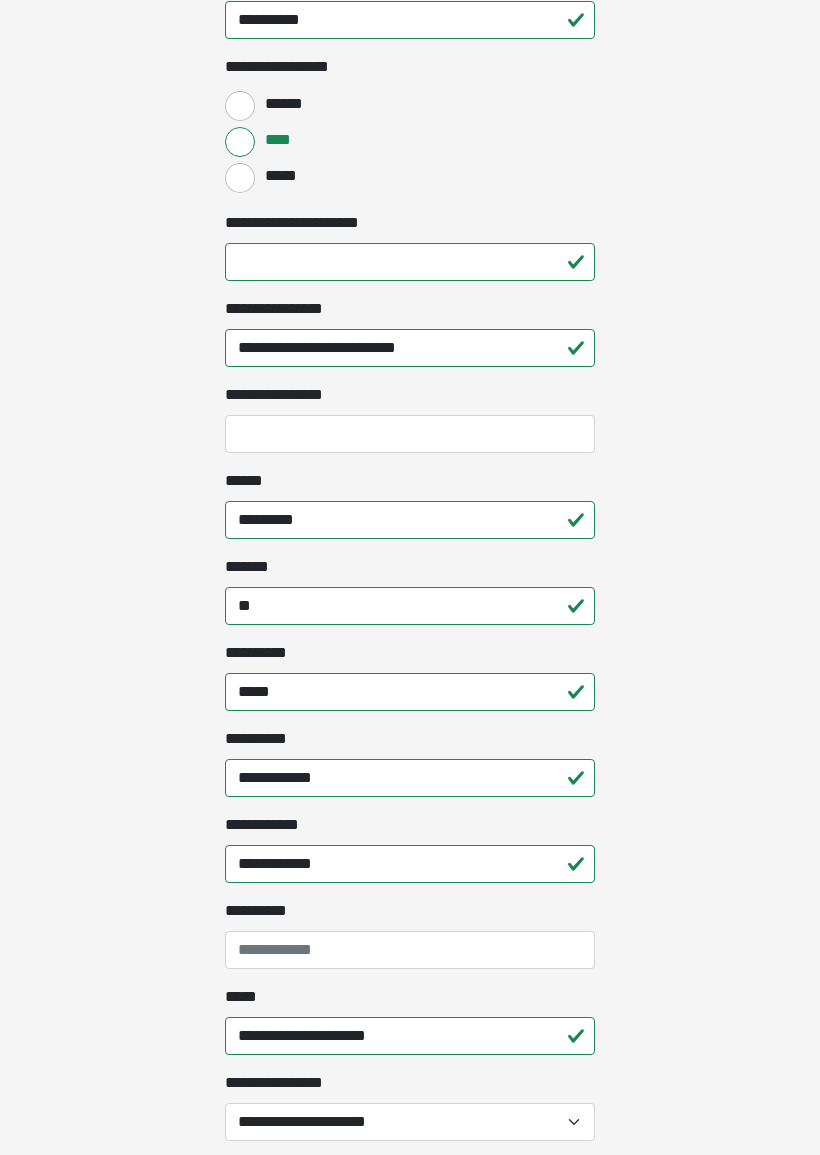 scroll, scrollTop: 837, scrollLeft: 0, axis: vertical 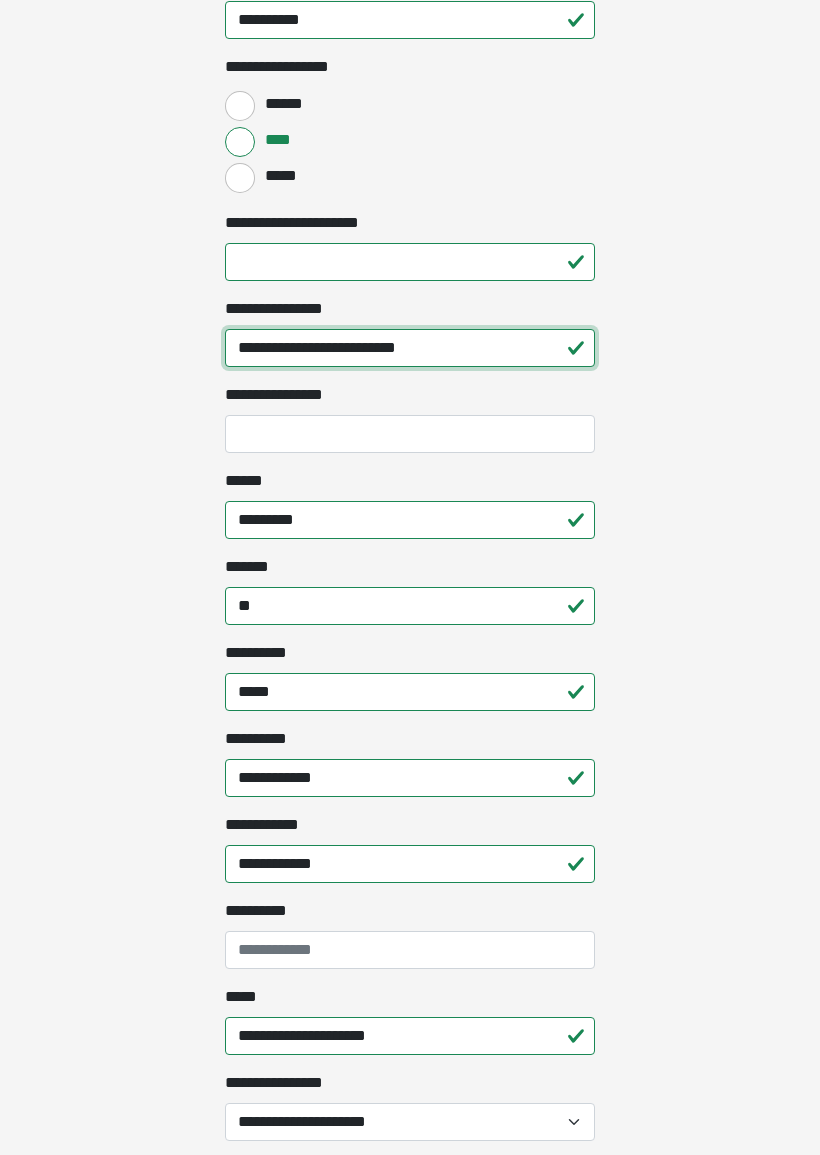 type on "**********" 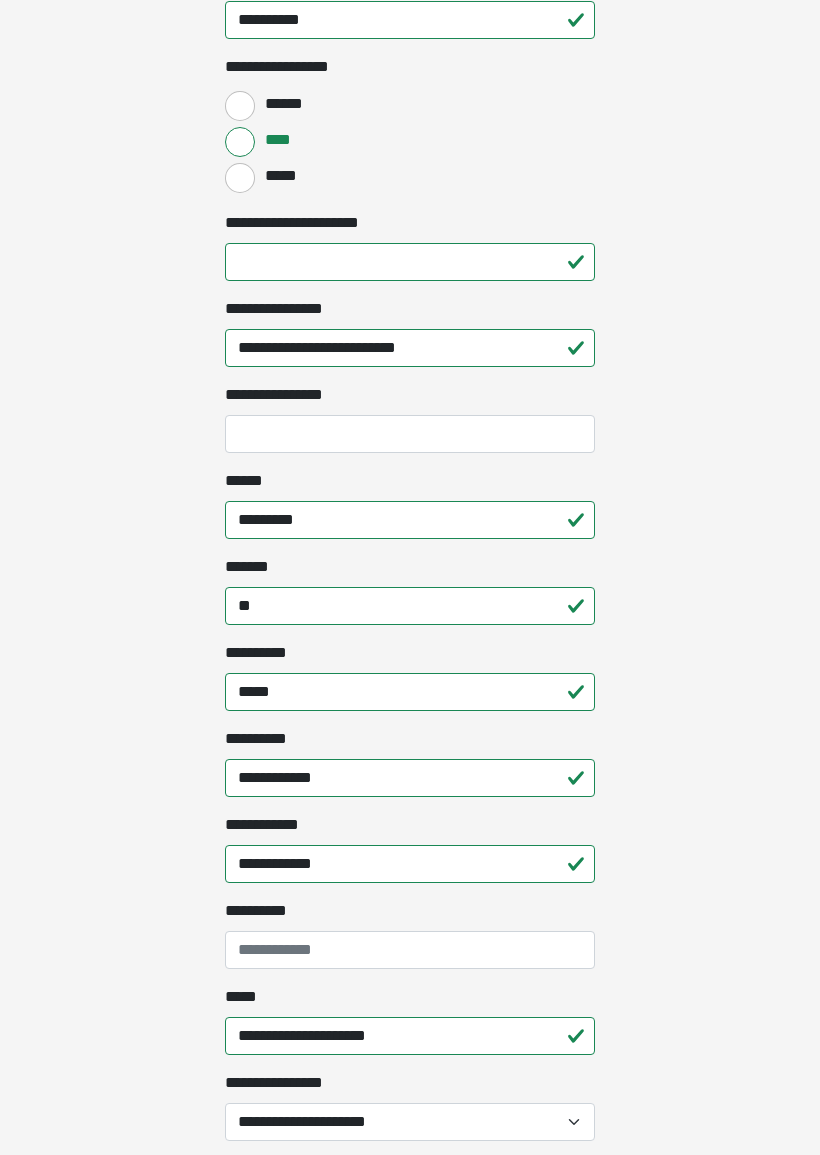 click on "**********" at bounding box center (410, -260) 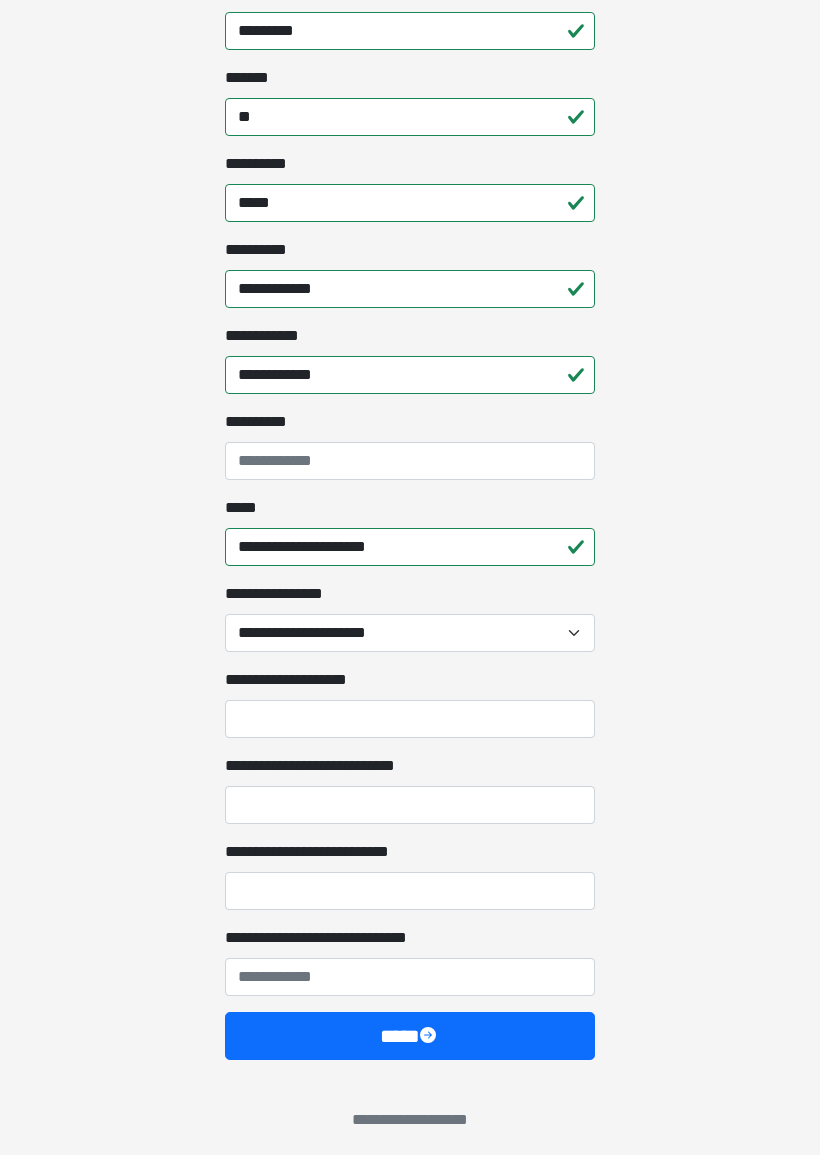 scroll, scrollTop: 1334, scrollLeft: 0, axis: vertical 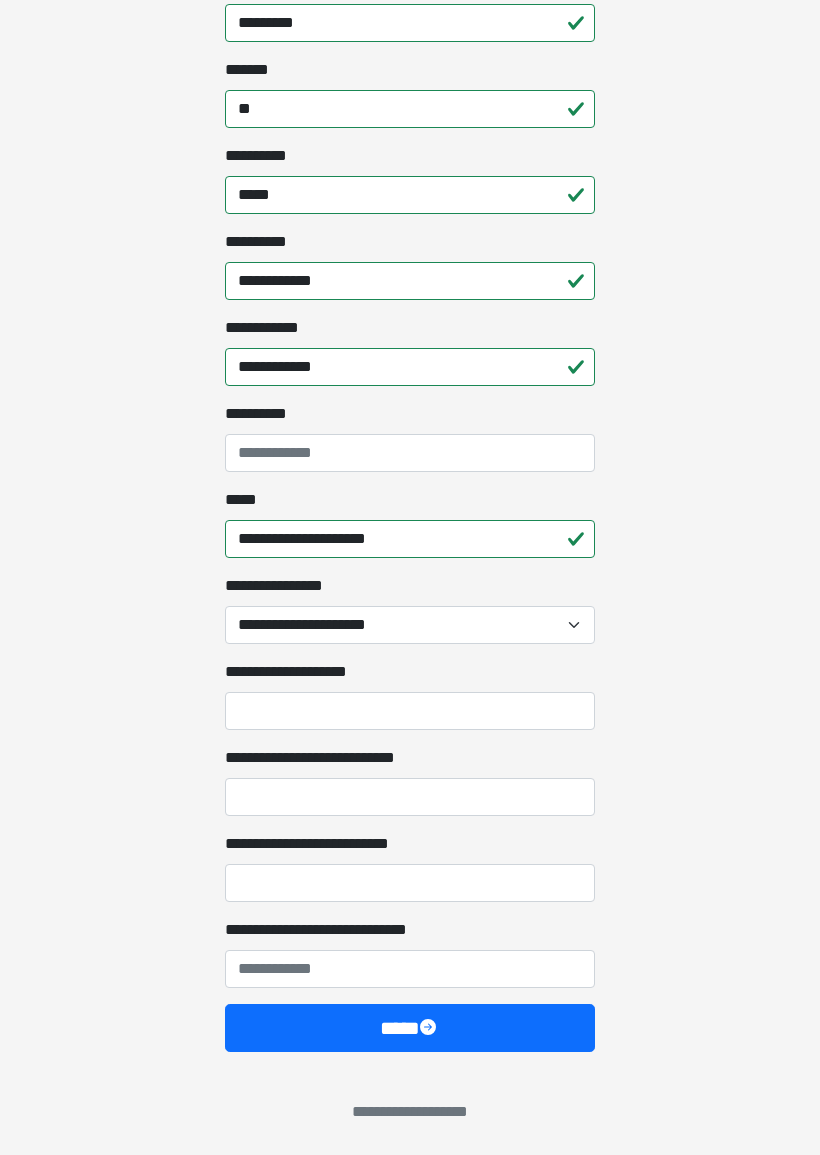 click on "**********" at bounding box center (410, 625) 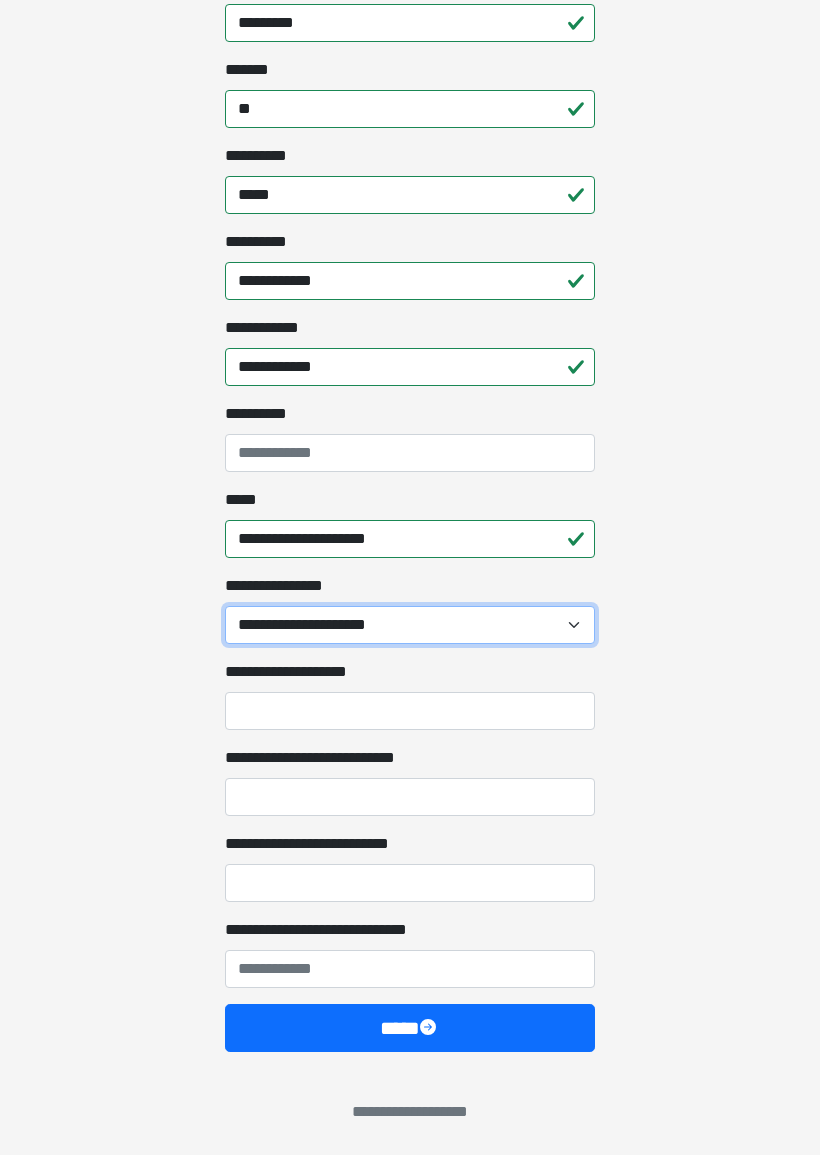 select on "******" 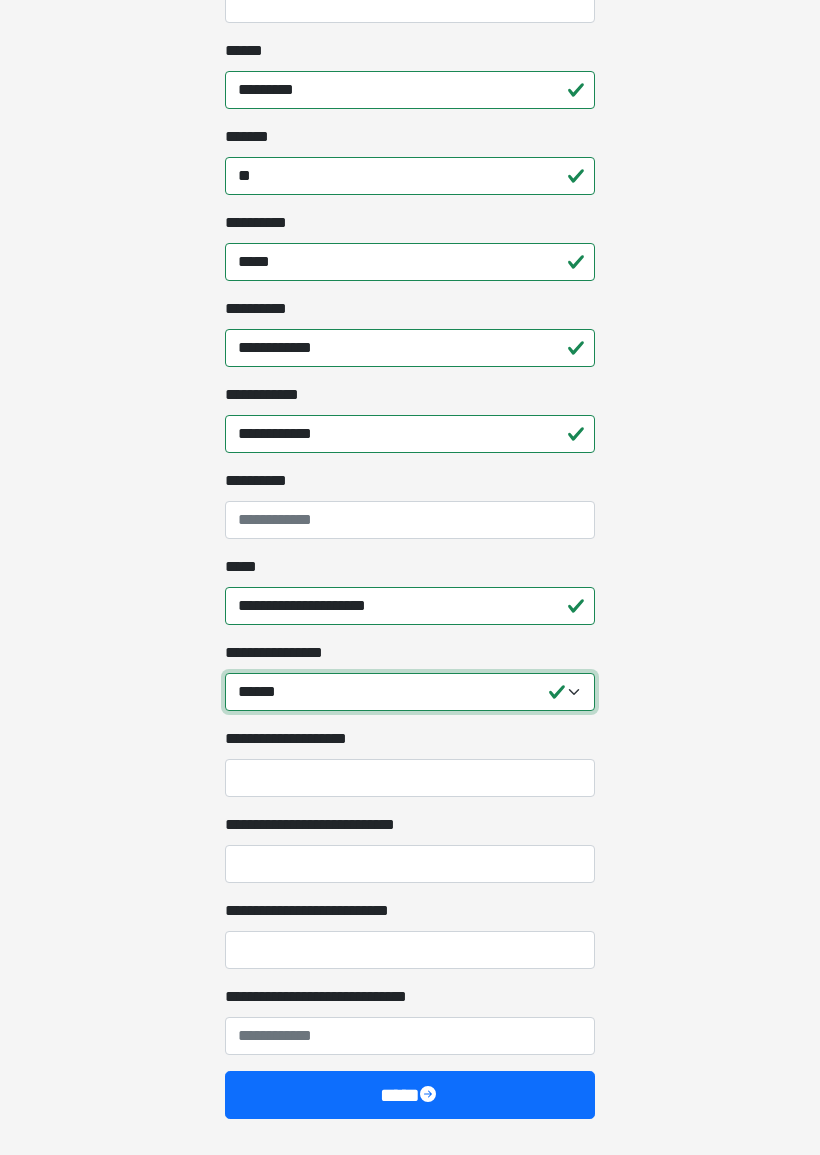 scroll, scrollTop: 1334, scrollLeft: 0, axis: vertical 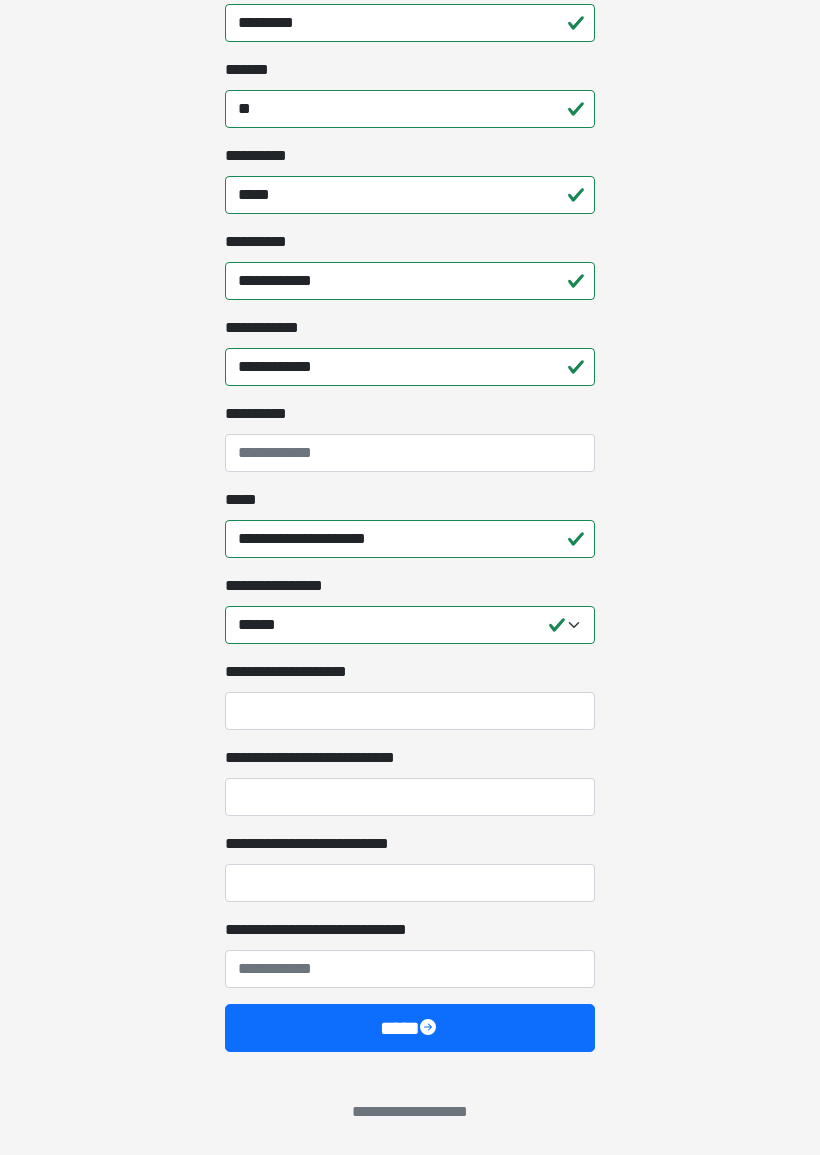 click on "****" at bounding box center (410, 1028) 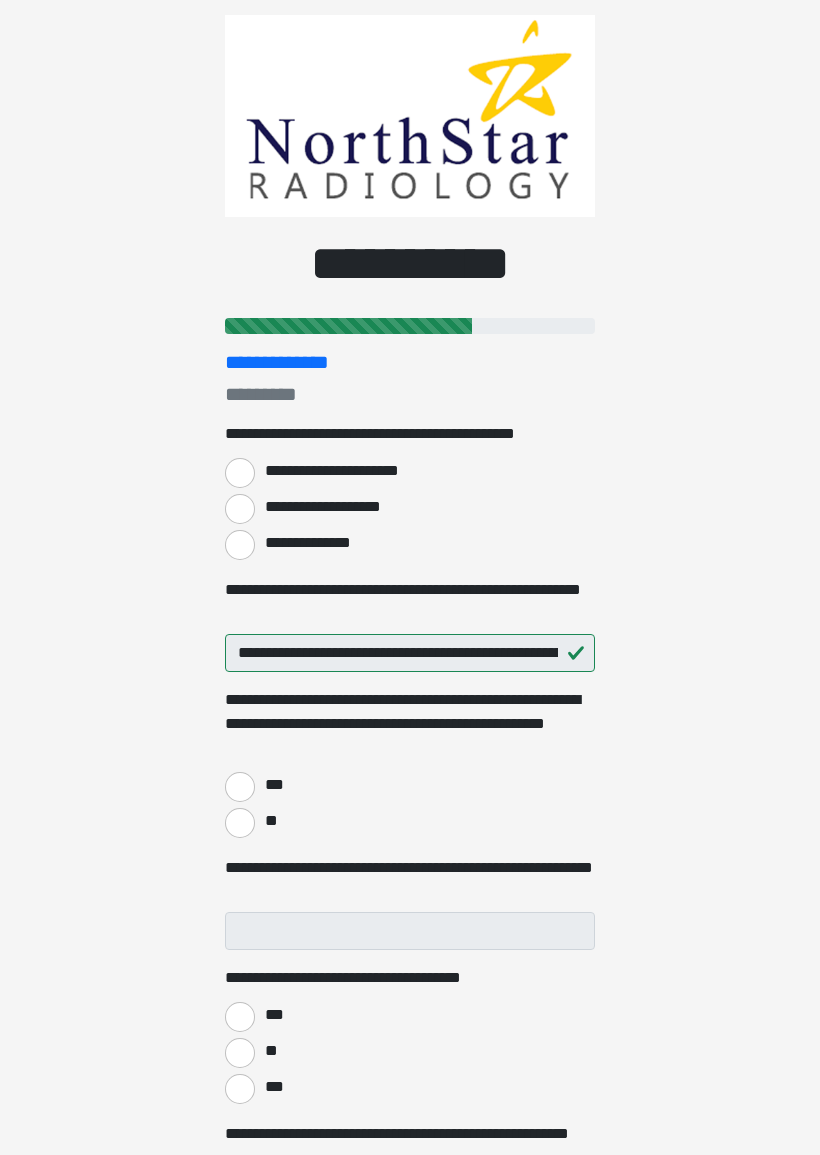 scroll, scrollTop: 0, scrollLeft: 0, axis: both 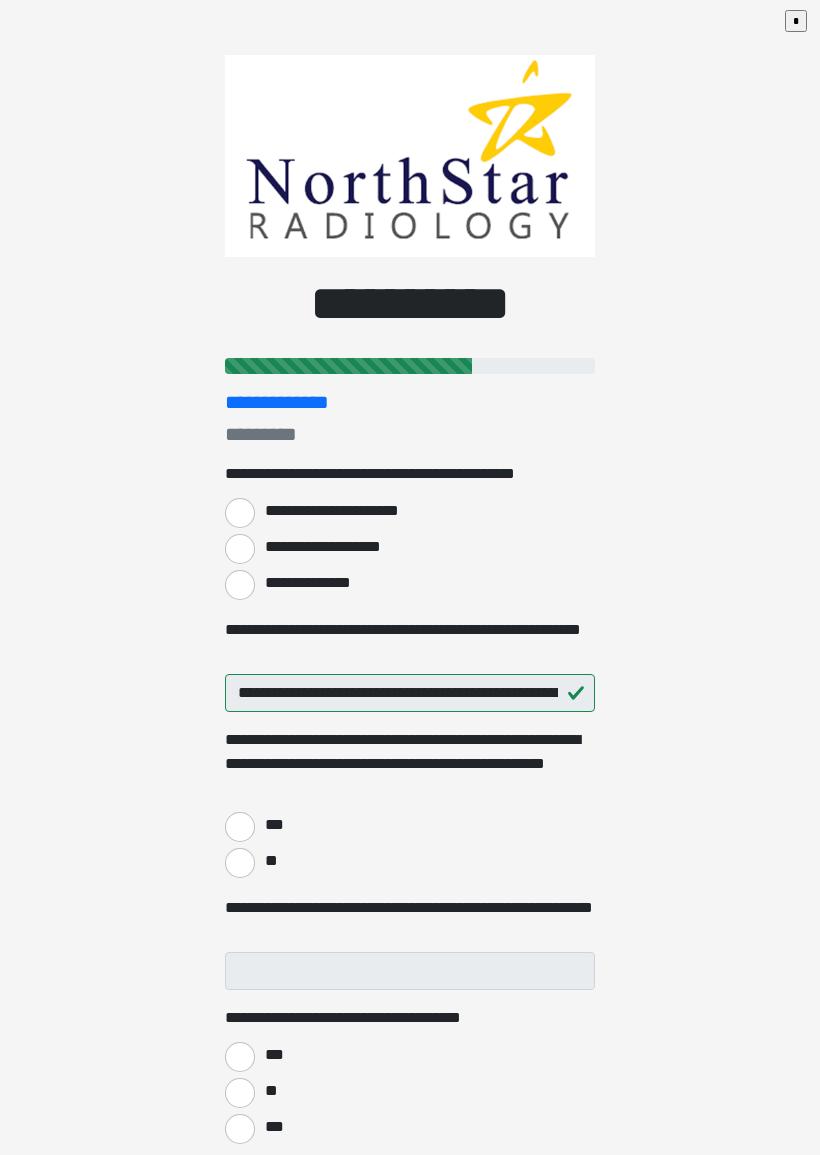 click on "**********" at bounding box center (240, 585) 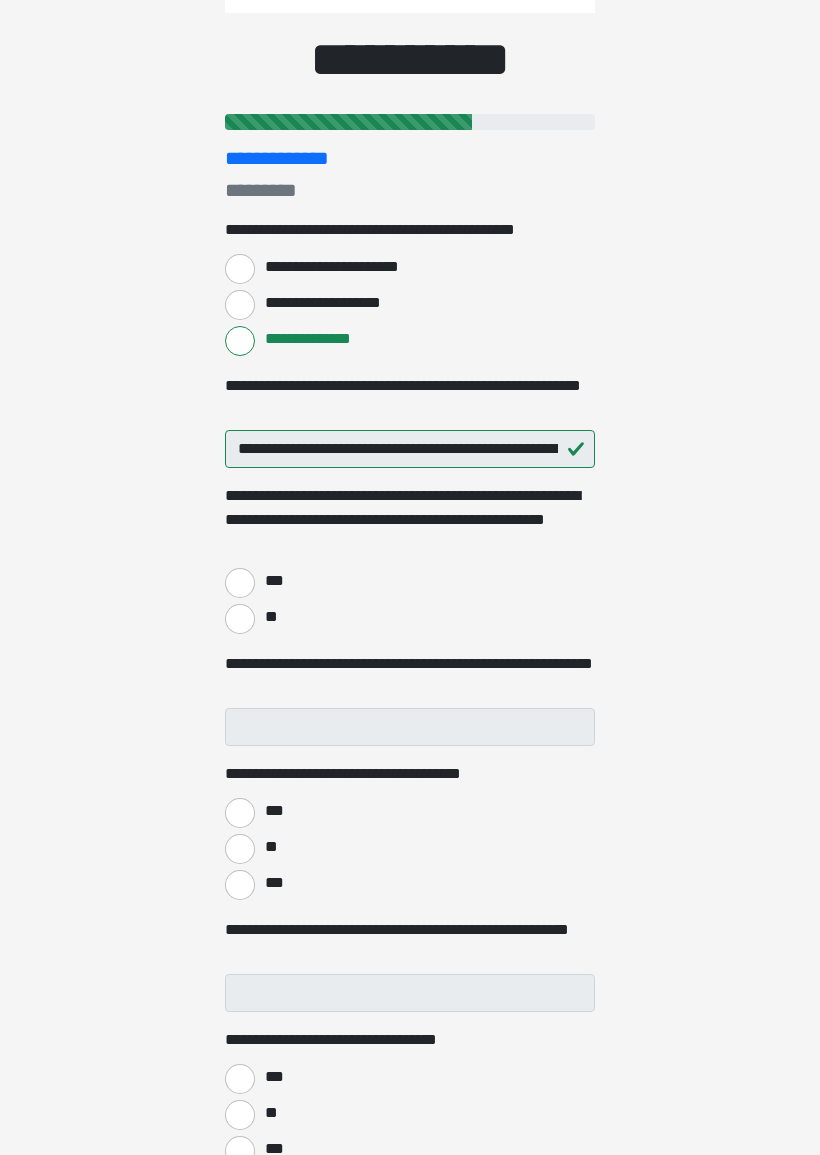 scroll, scrollTop: 243, scrollLeft: 0, axis: vertical 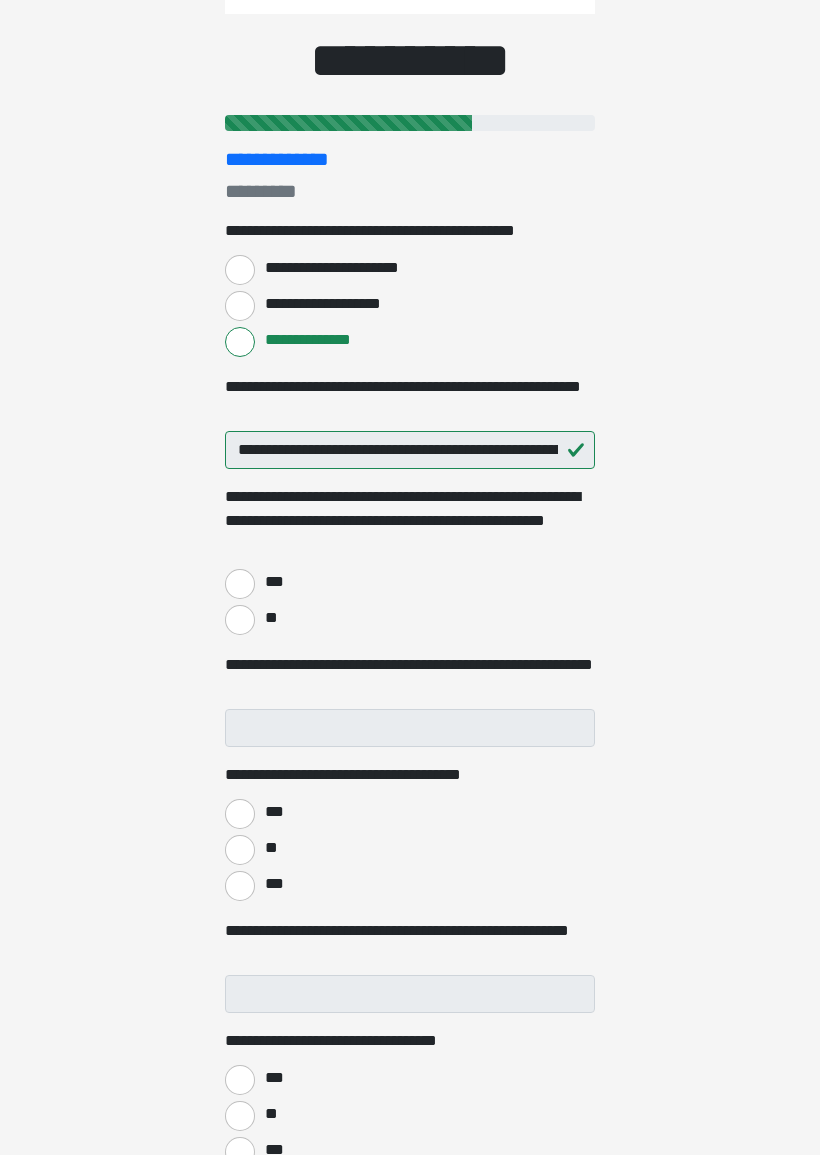 click on "**********" at bounding box center (240, 306) 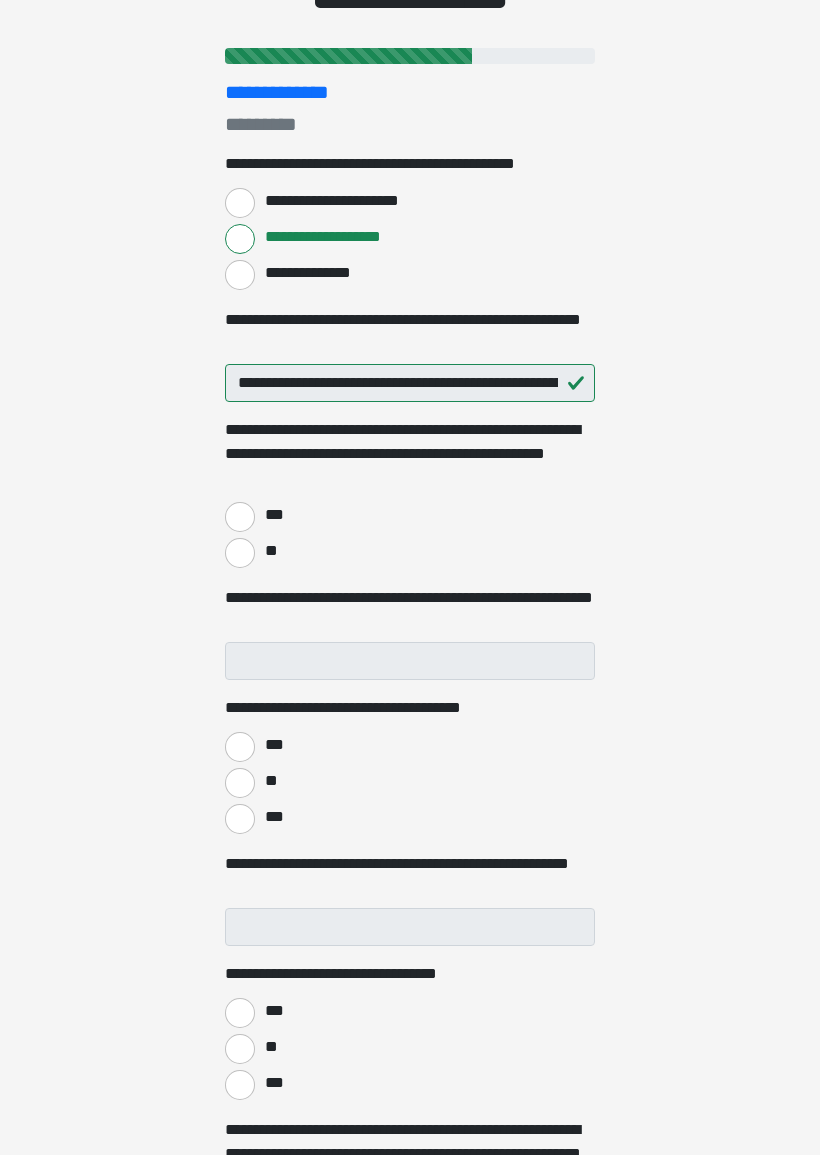 scroll, scrollTop: 310, scrollLeft: 0, axis: vertical 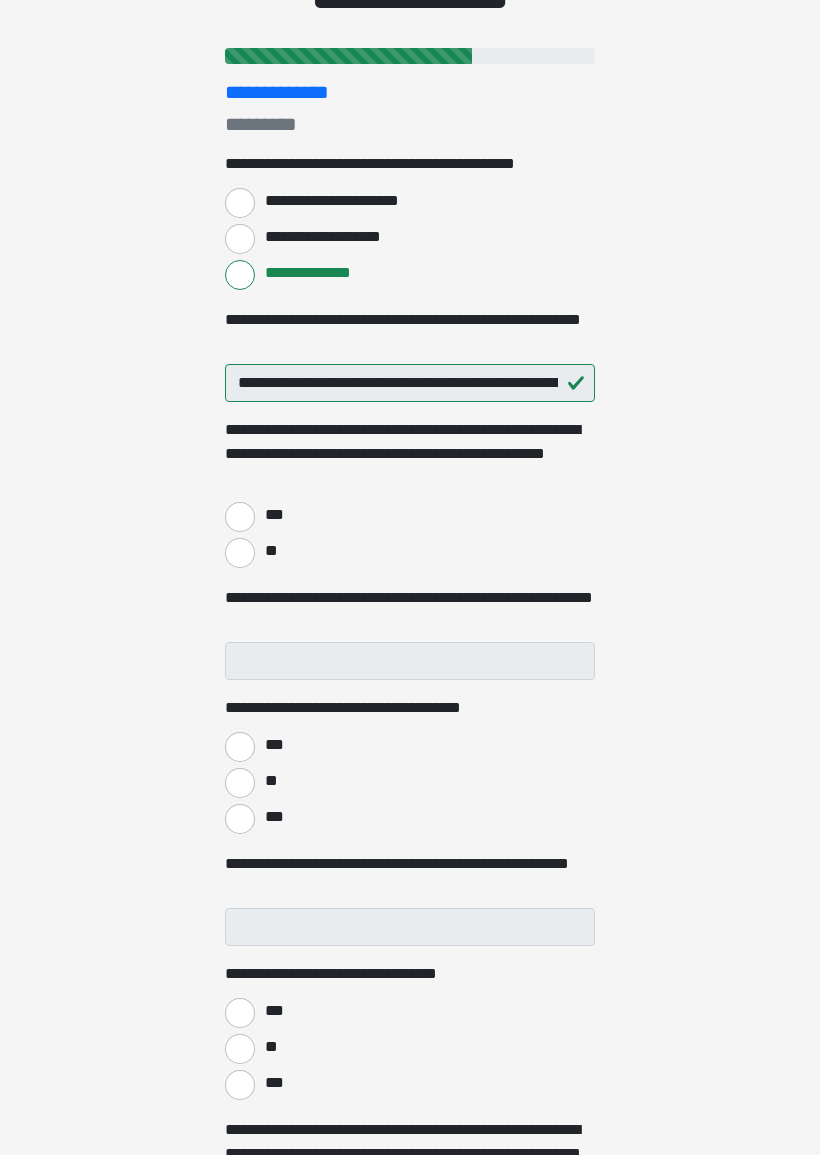 click on "**********" at bounding box center [240, 239] 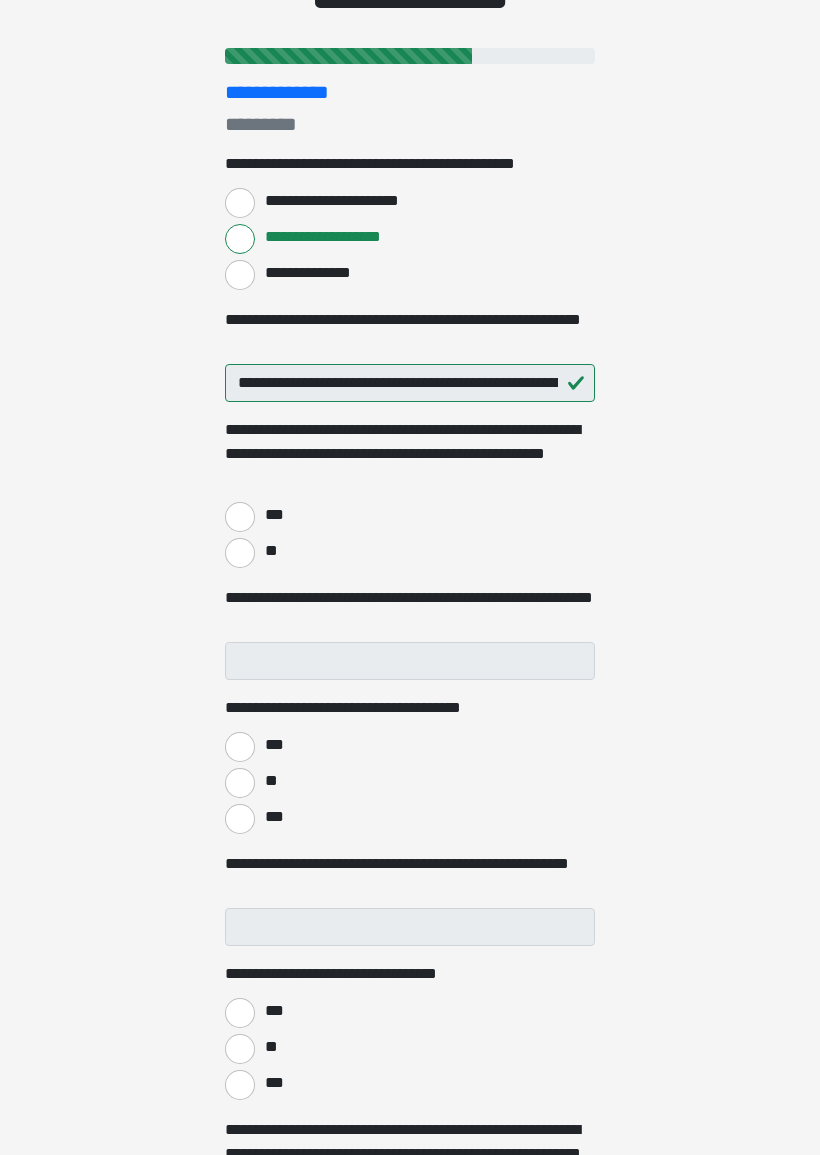 click on "**" at bounding box center [240, 553] 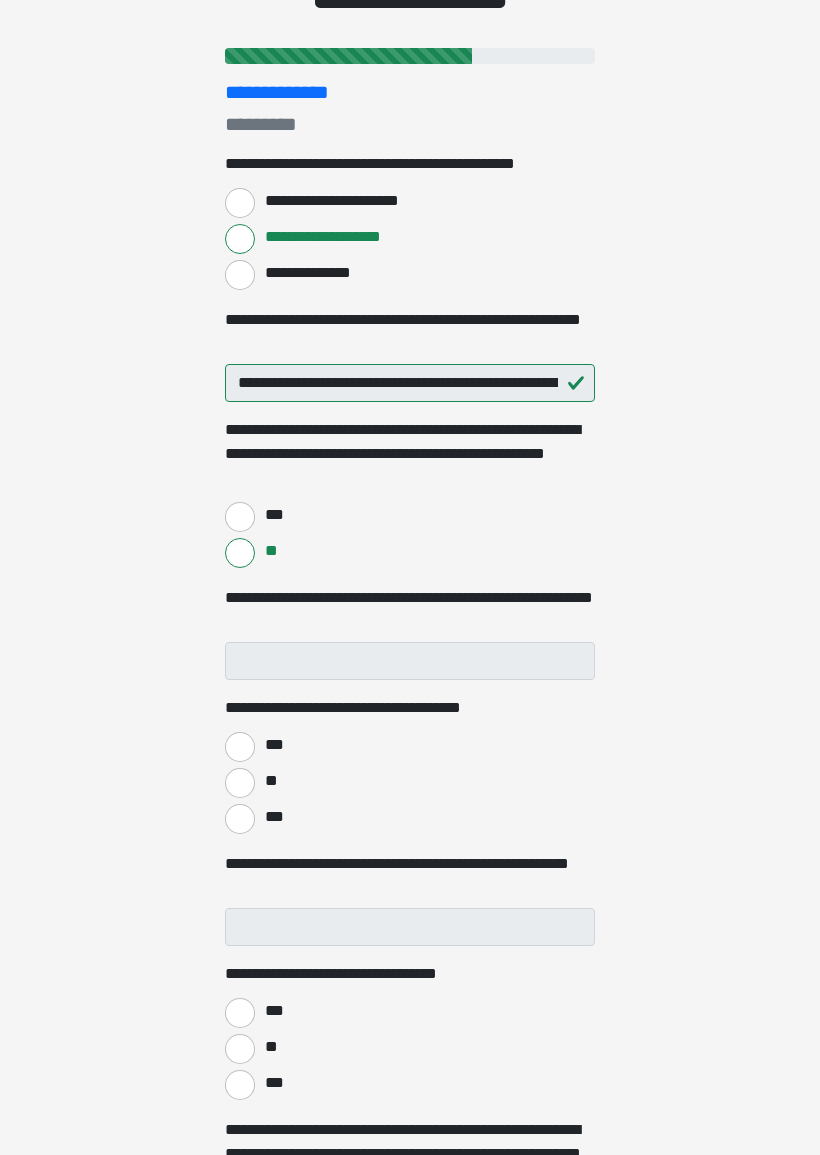 click on "***" at bounding box center (240, 517) 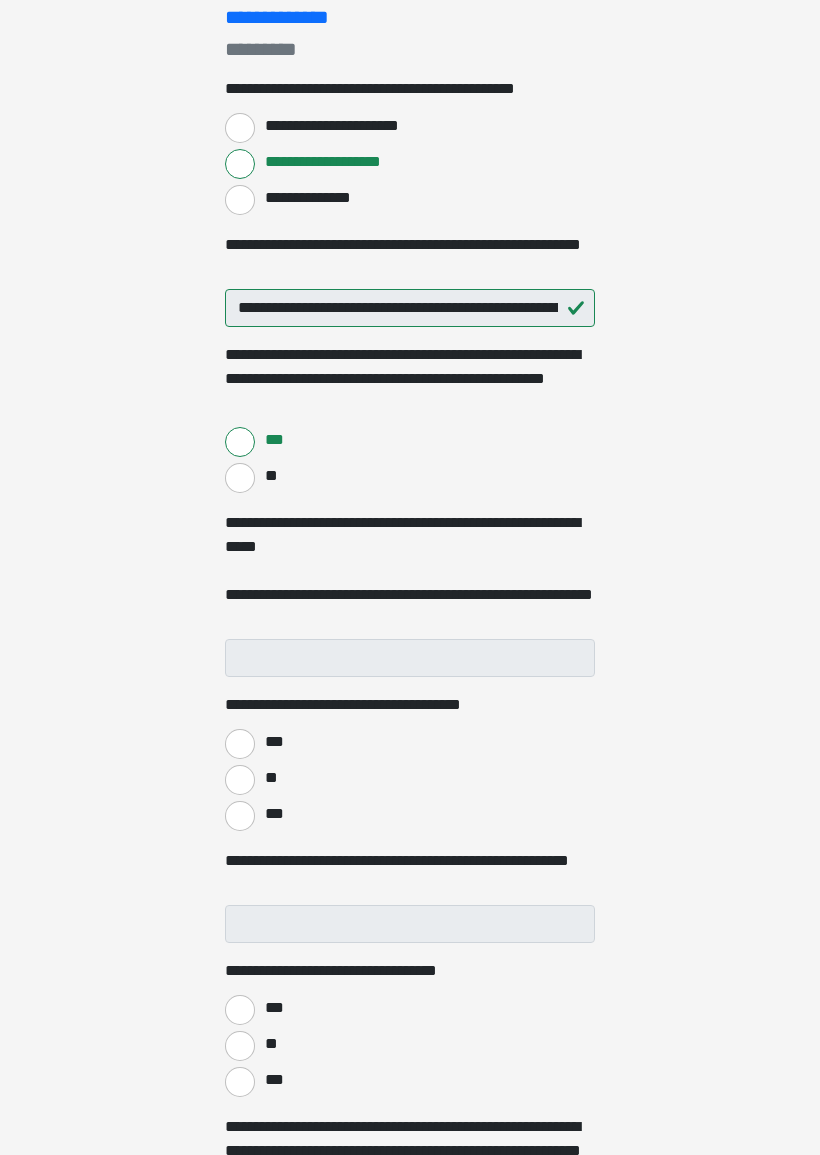 scroll, scrollTop: 385, scrollLeft: 0, axis: vertical 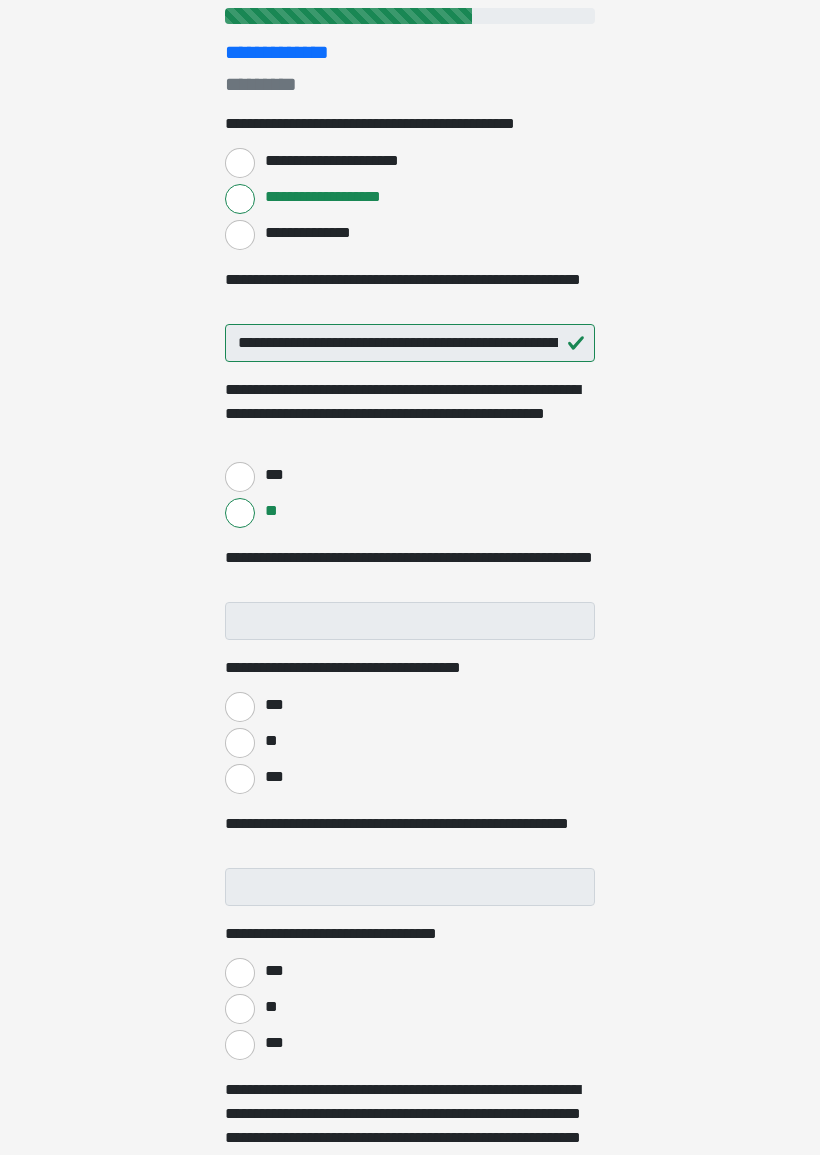 click on "**********" at bounding box center [240, 235] 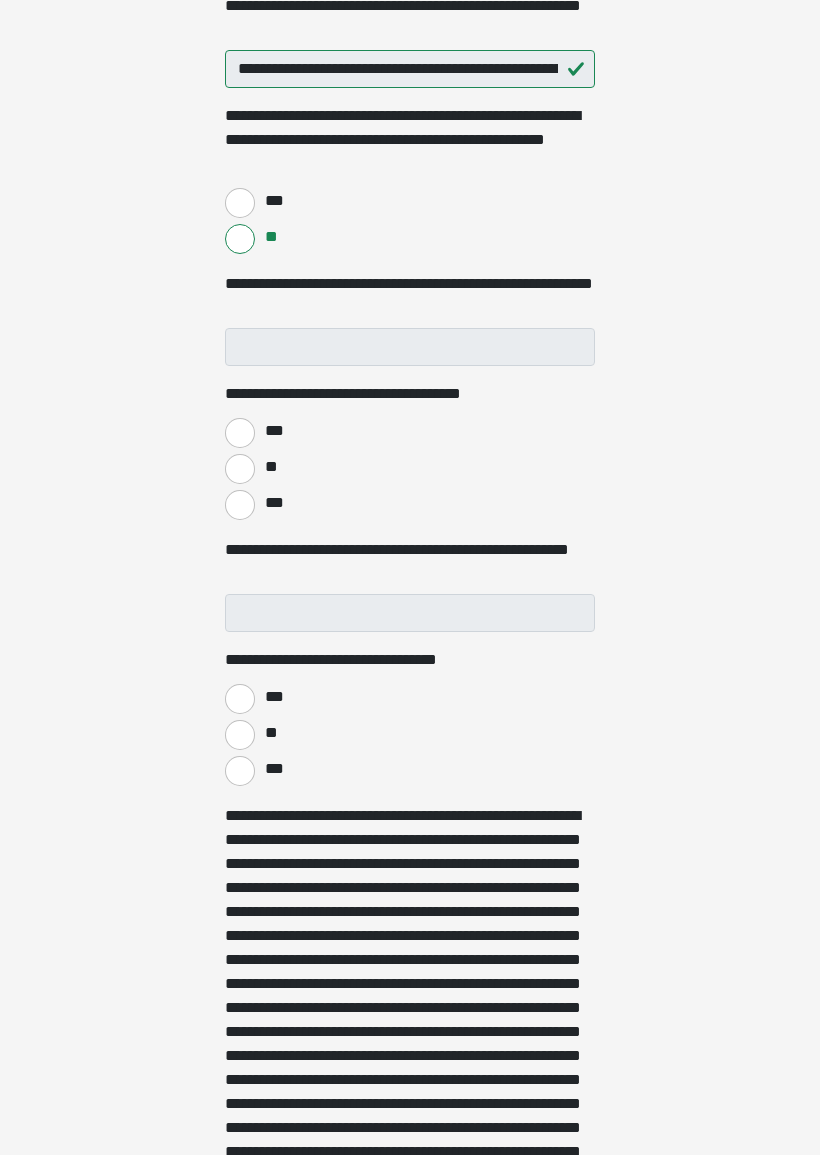 scroll, scrollTop: 624, scrollLeft: 0, axis: vertical 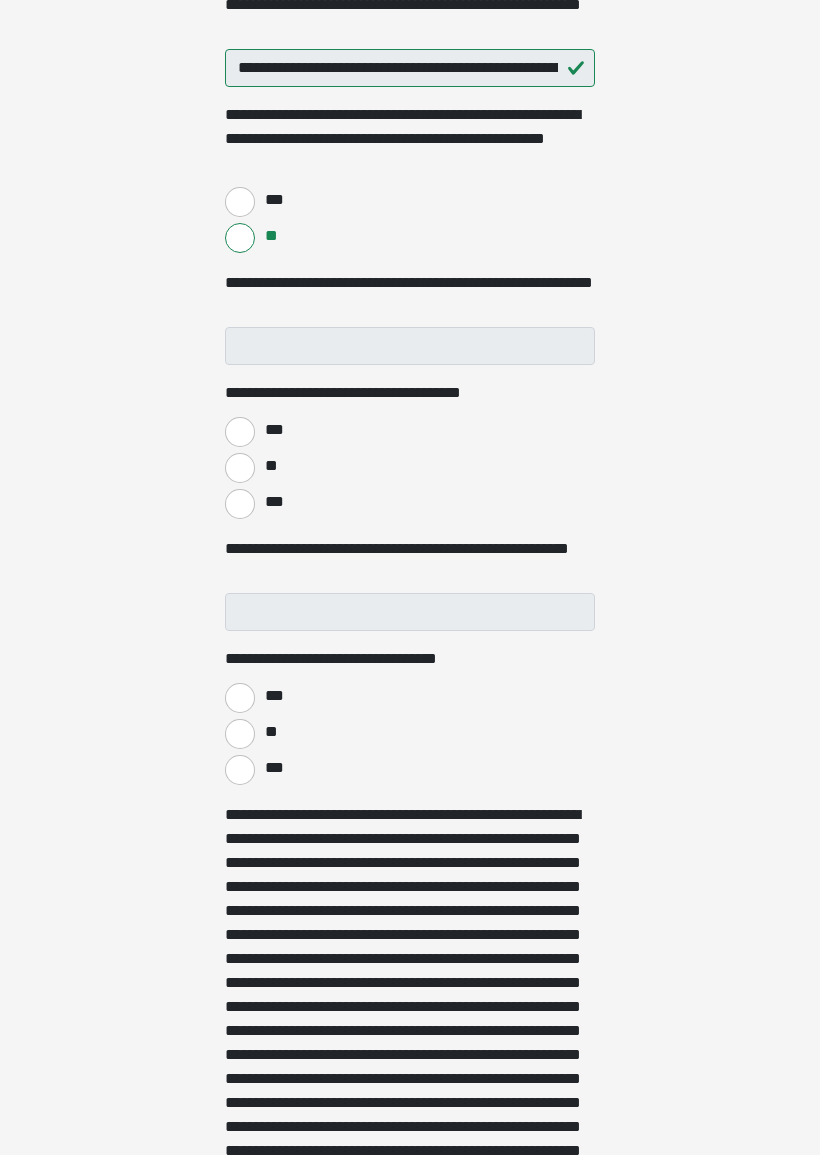 click on "***" at bounding box center (240, 504) 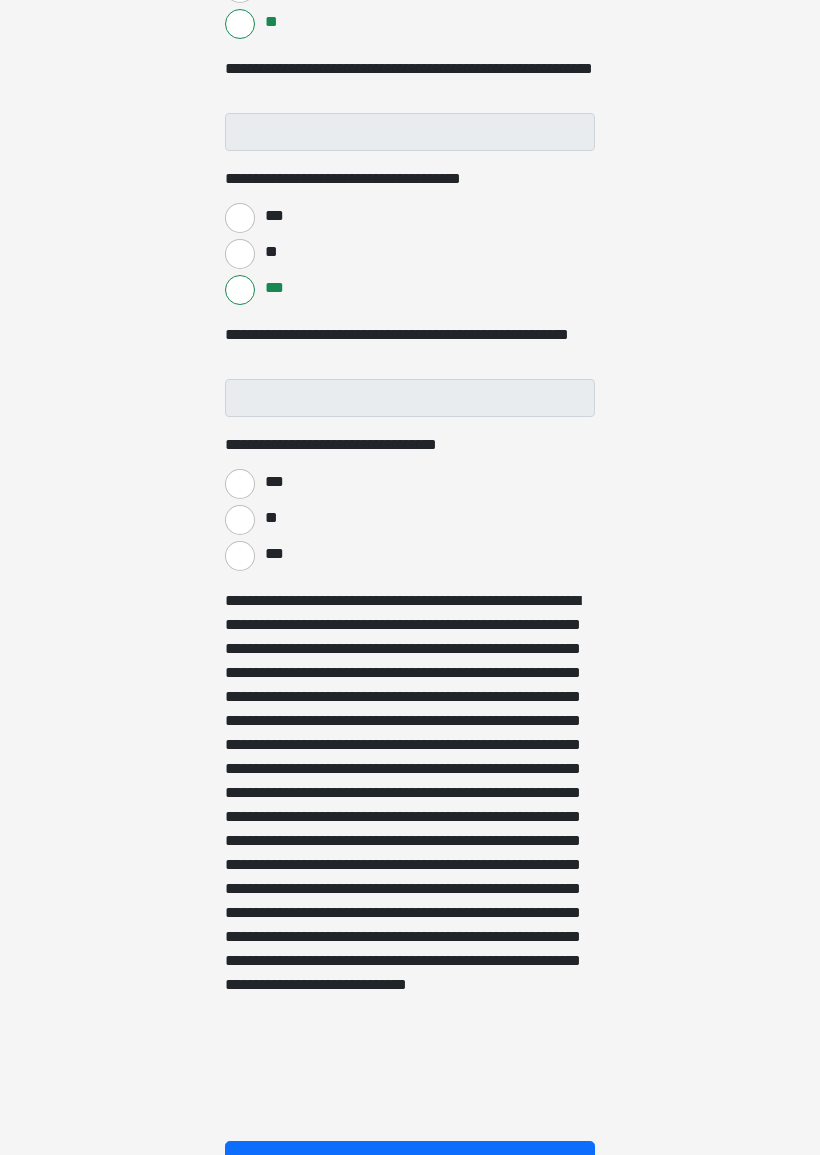 scroll, scrollTop: 842, scrollLeft: 0, axis: vertical 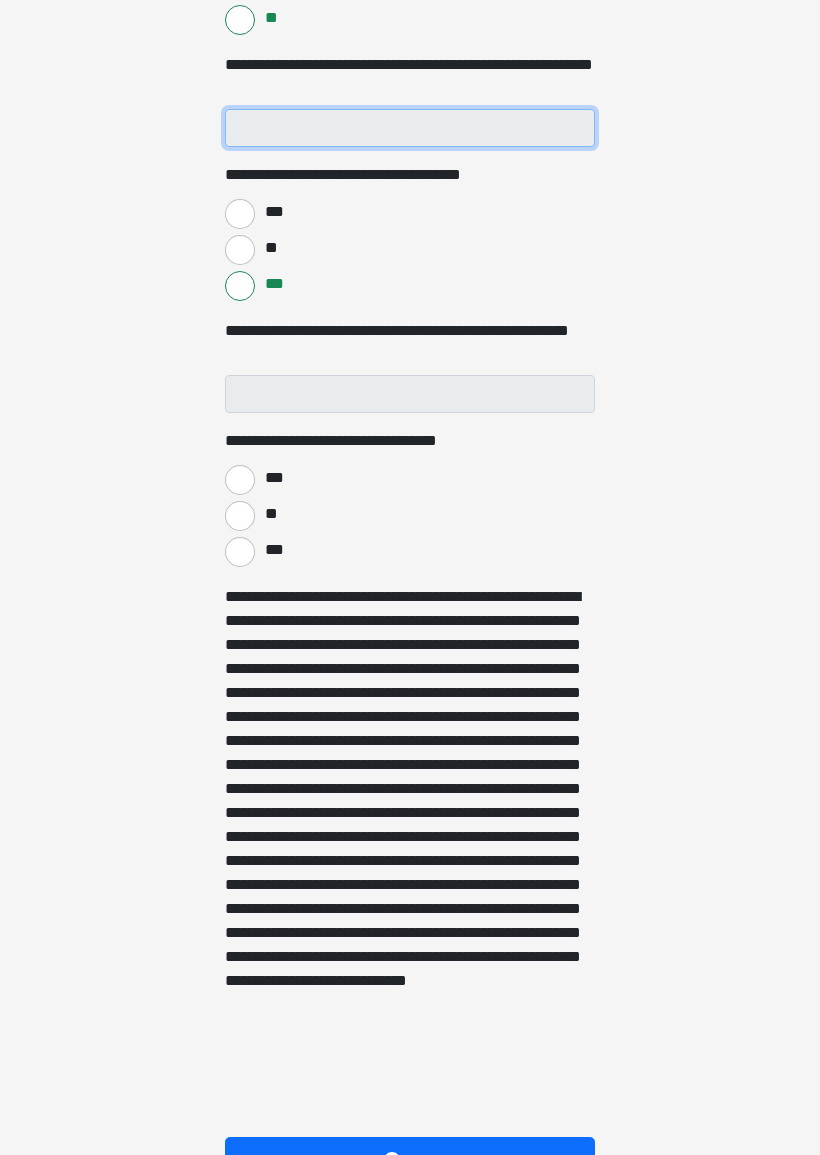 click on "**********" at bounding box center (410, 129) 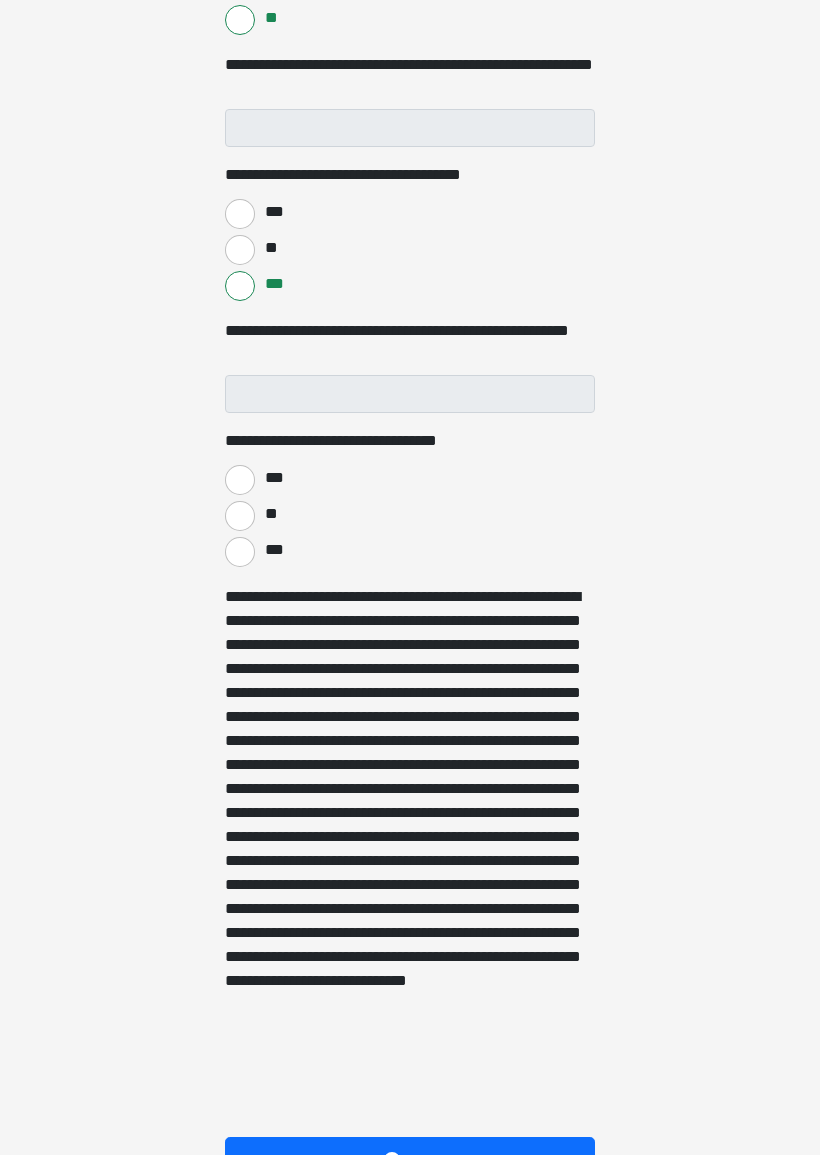 click on "**********" at bounding box center (410, -266) 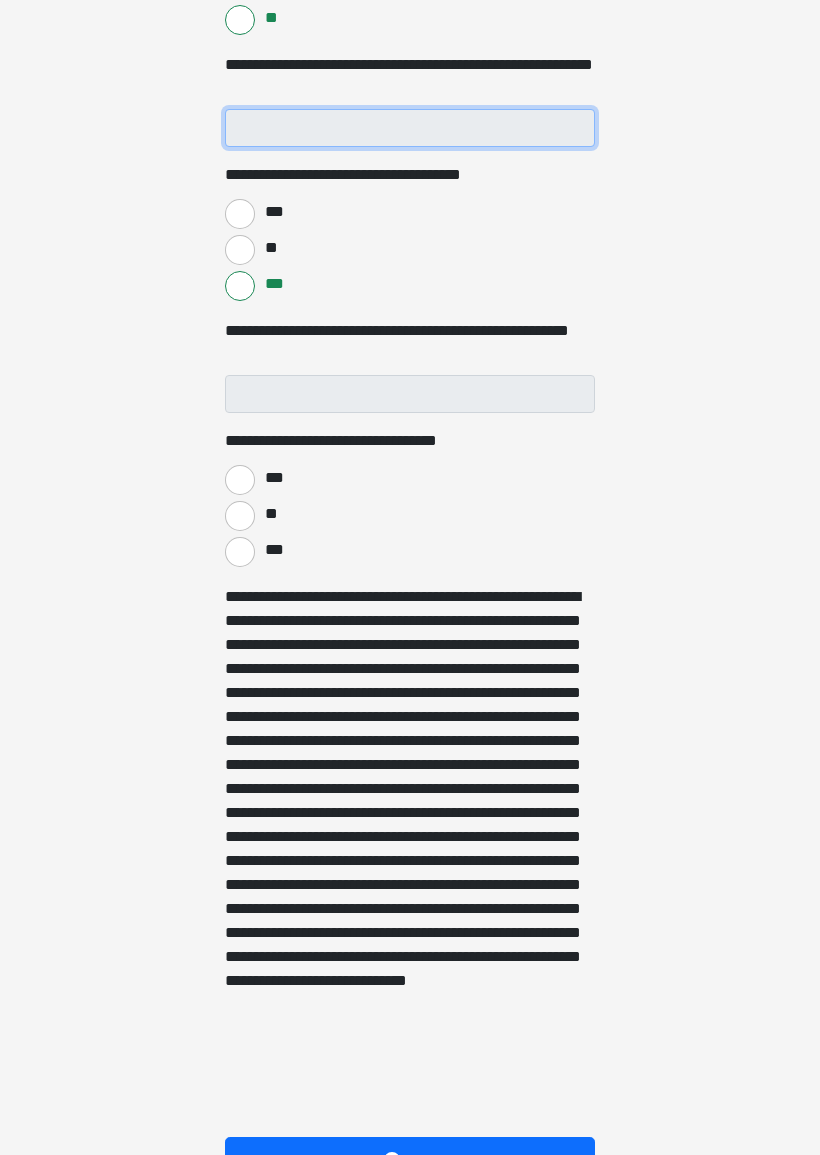 click on "**********" at bounding box center (410, 128) 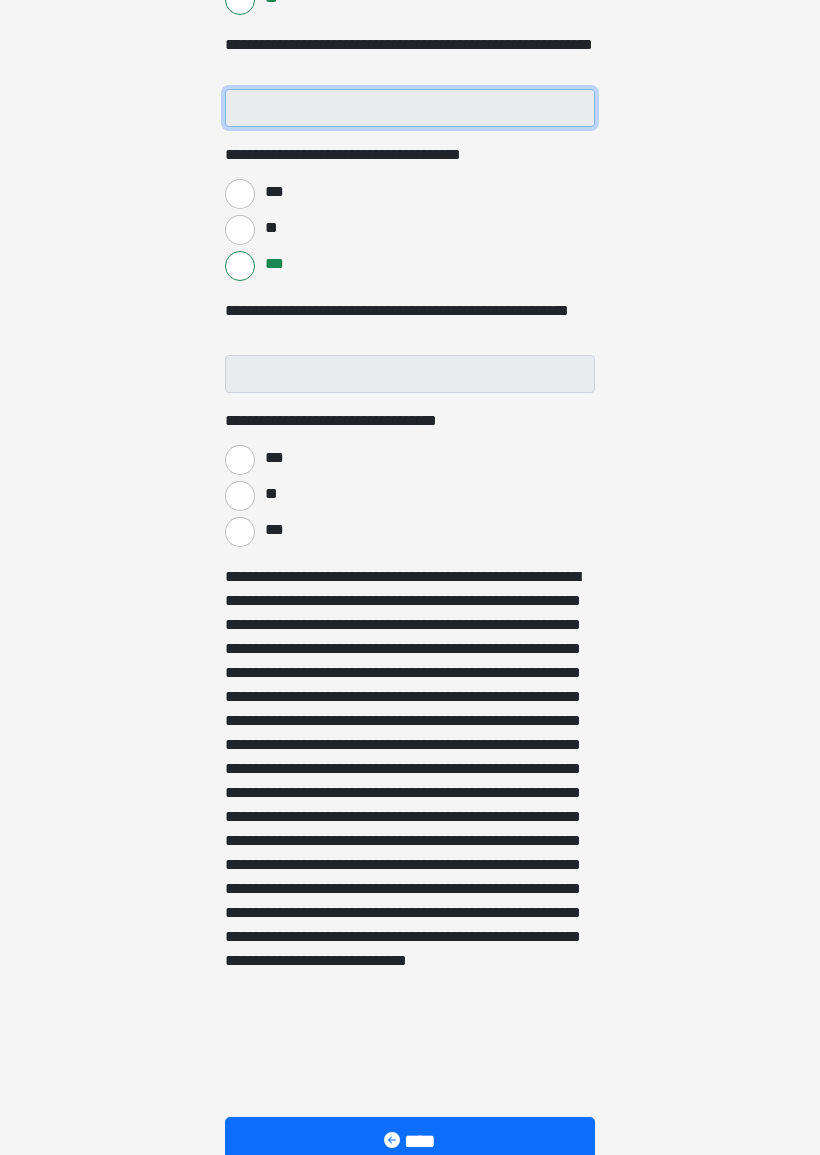 scroll, scrollTop: 876, scrollLeft: 0, axis: vertical 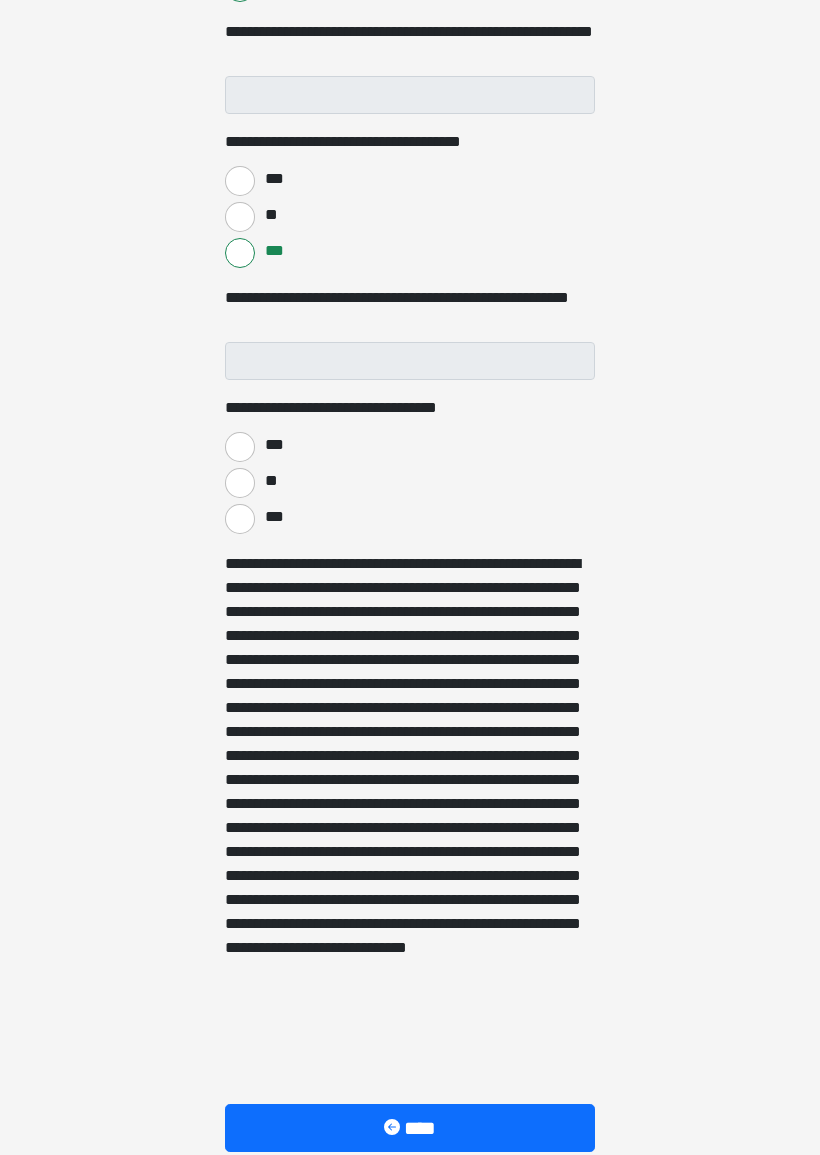 click on "**********" at bounding box center [410, -299] 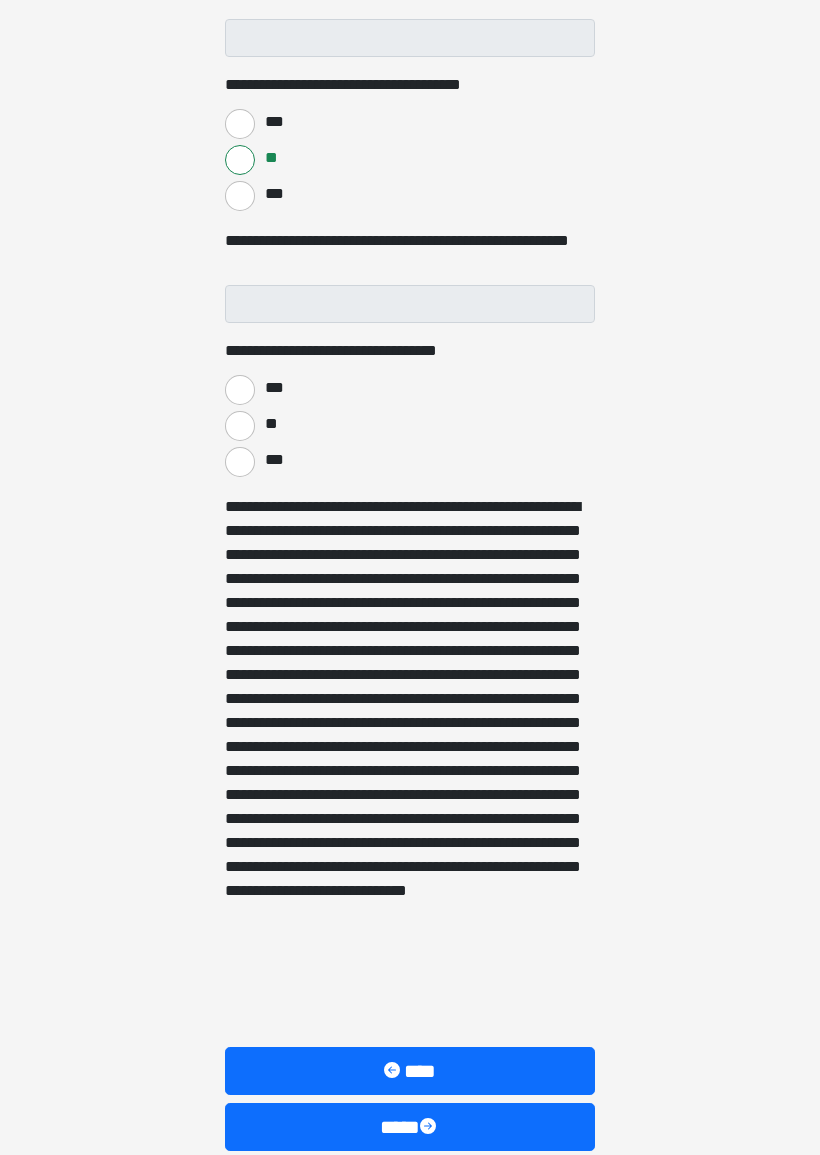 scroll, scrollTop: 931, scrollLeft: 0, axis: vertical 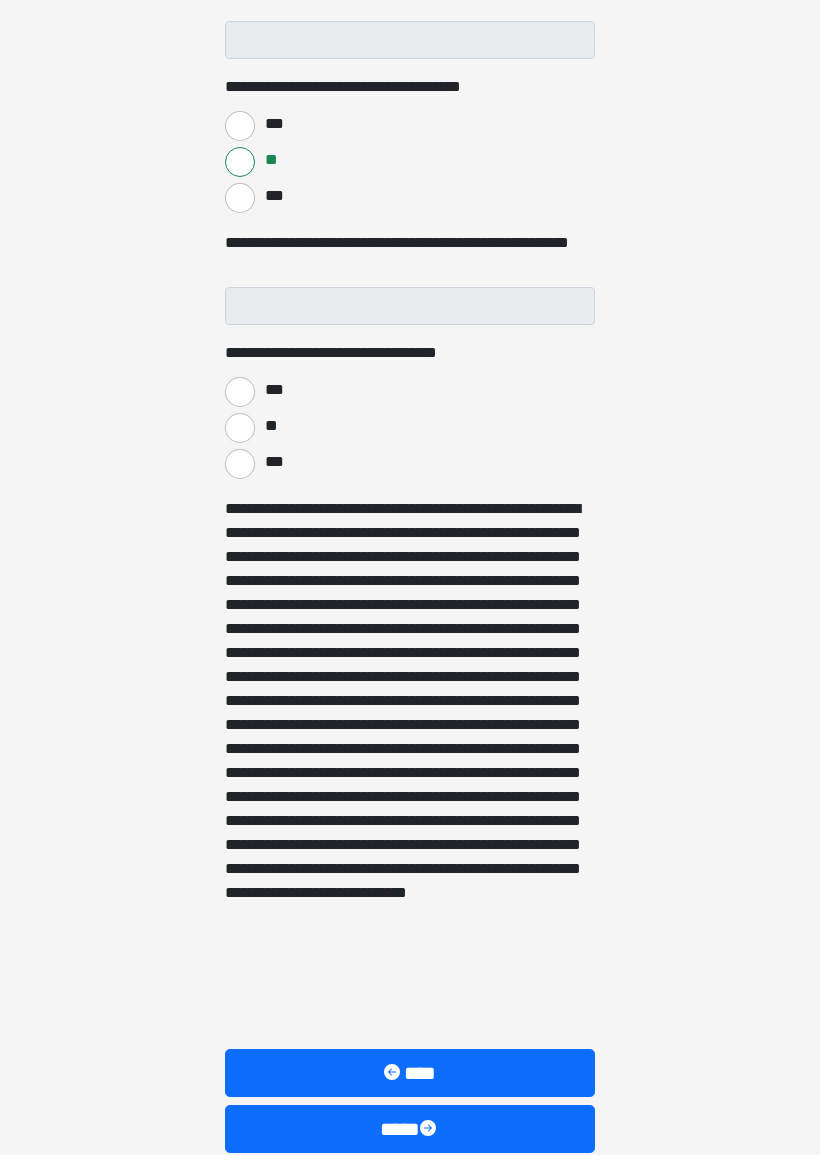 click on "***" at bounding box center (240, 198) 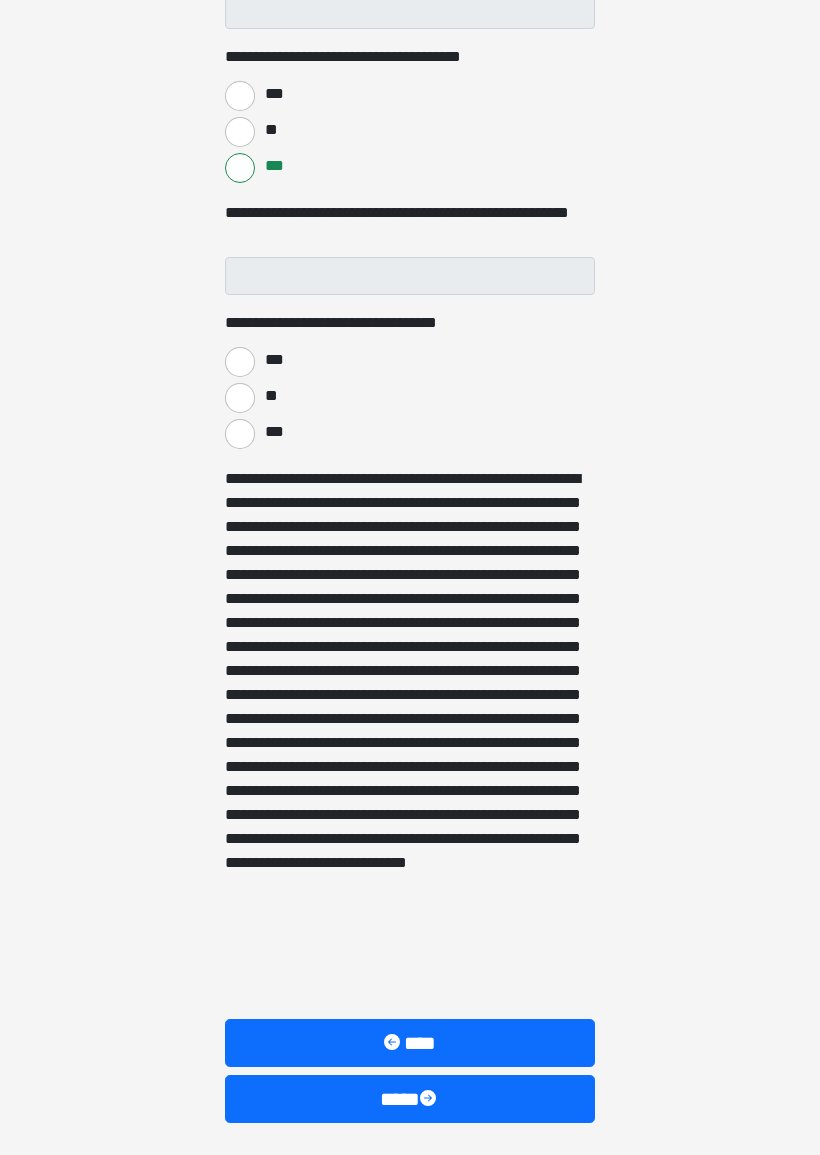 scroll, scrollTop: 963, scrollLeft: 0, axis: vertical 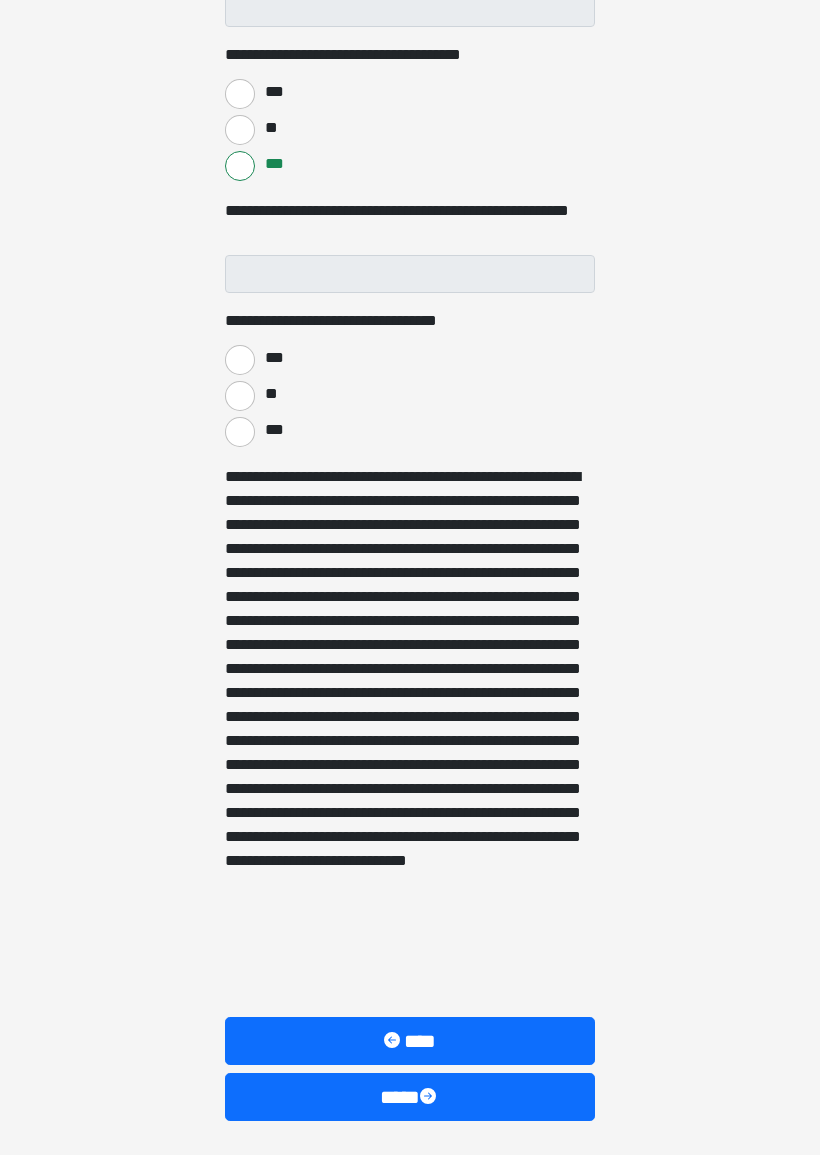 click on "***" at bounding box center (240, 432) 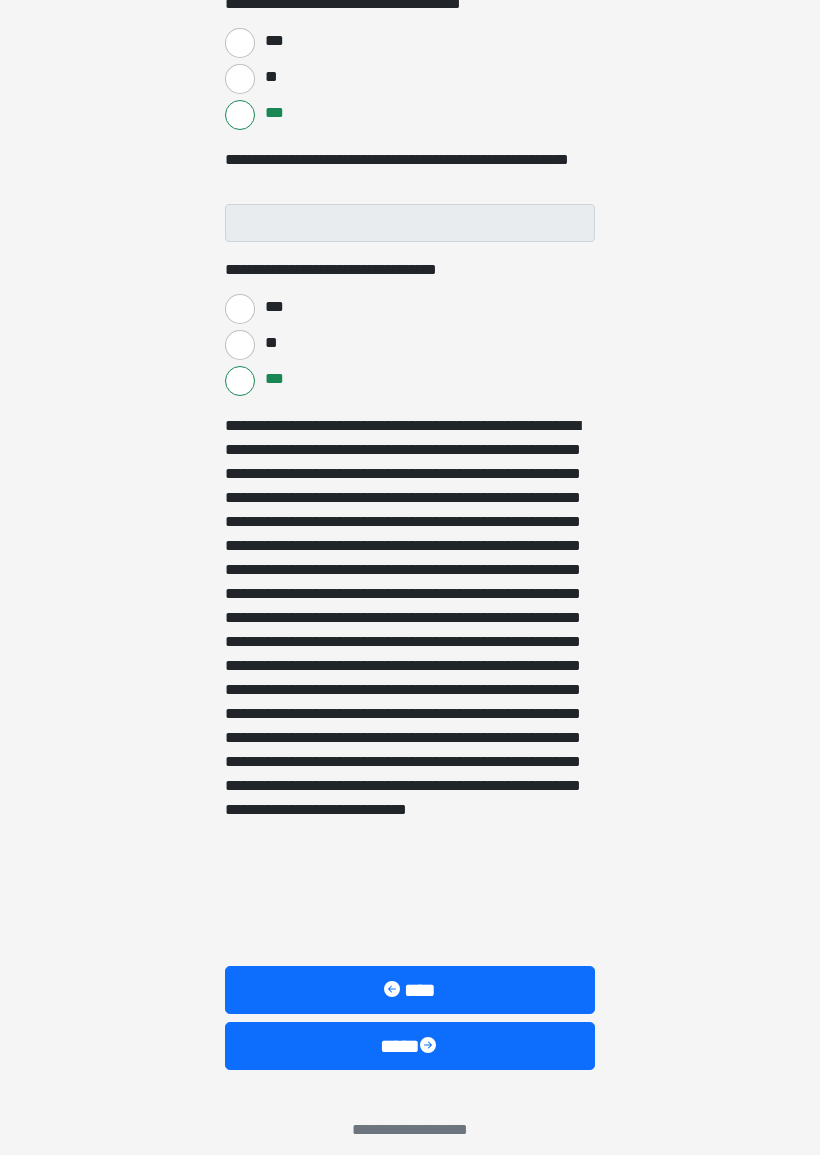 scroll, scrollTop: 1032, scrollLeft: 0, axis: vertical 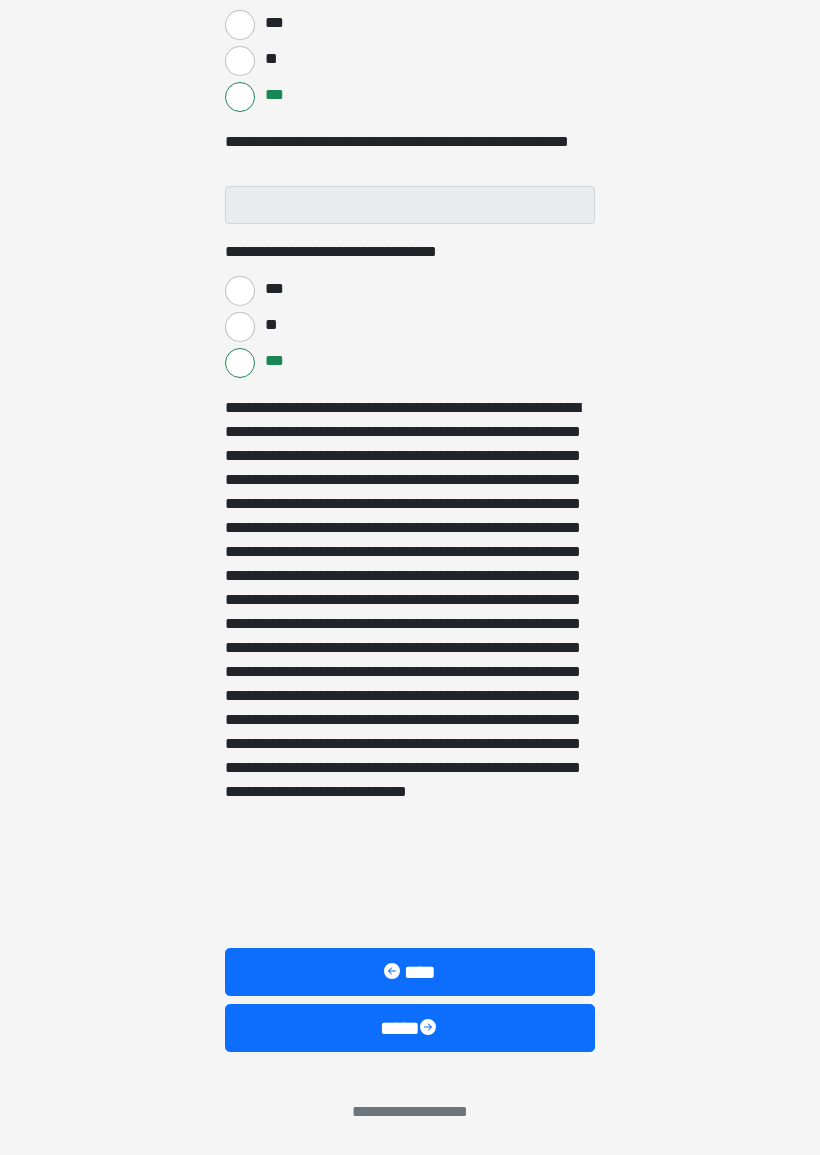 click on "****" at bounding box center (410, 1028) 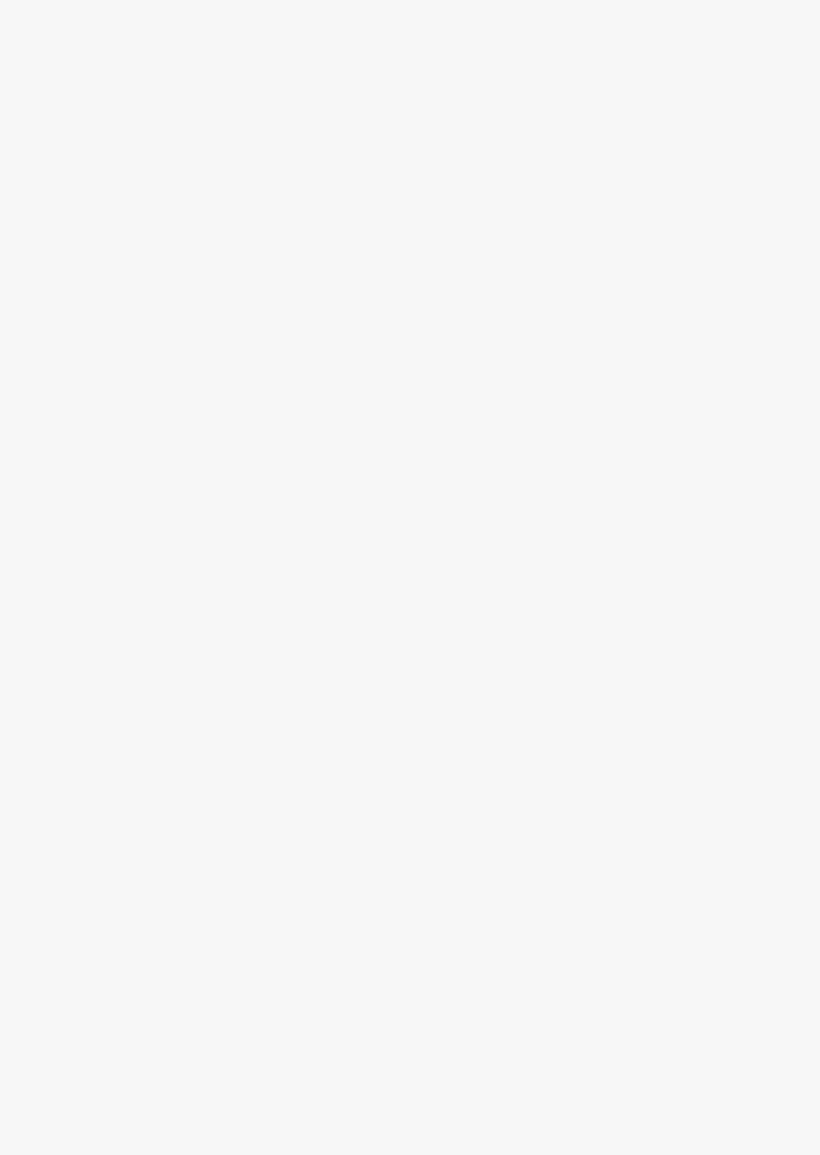 scroll, scrollTop: 0, scrollLeft: 0, axis: both 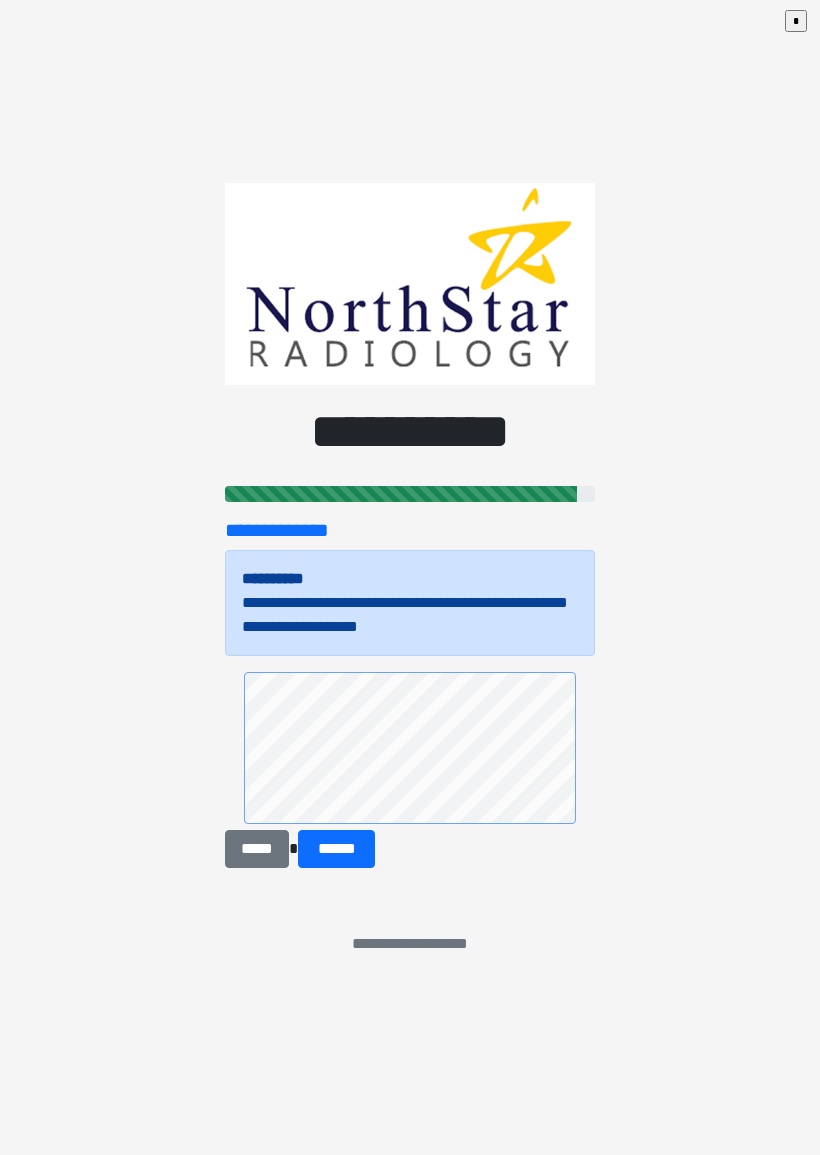click on "******" at bounding box center [336, 849] 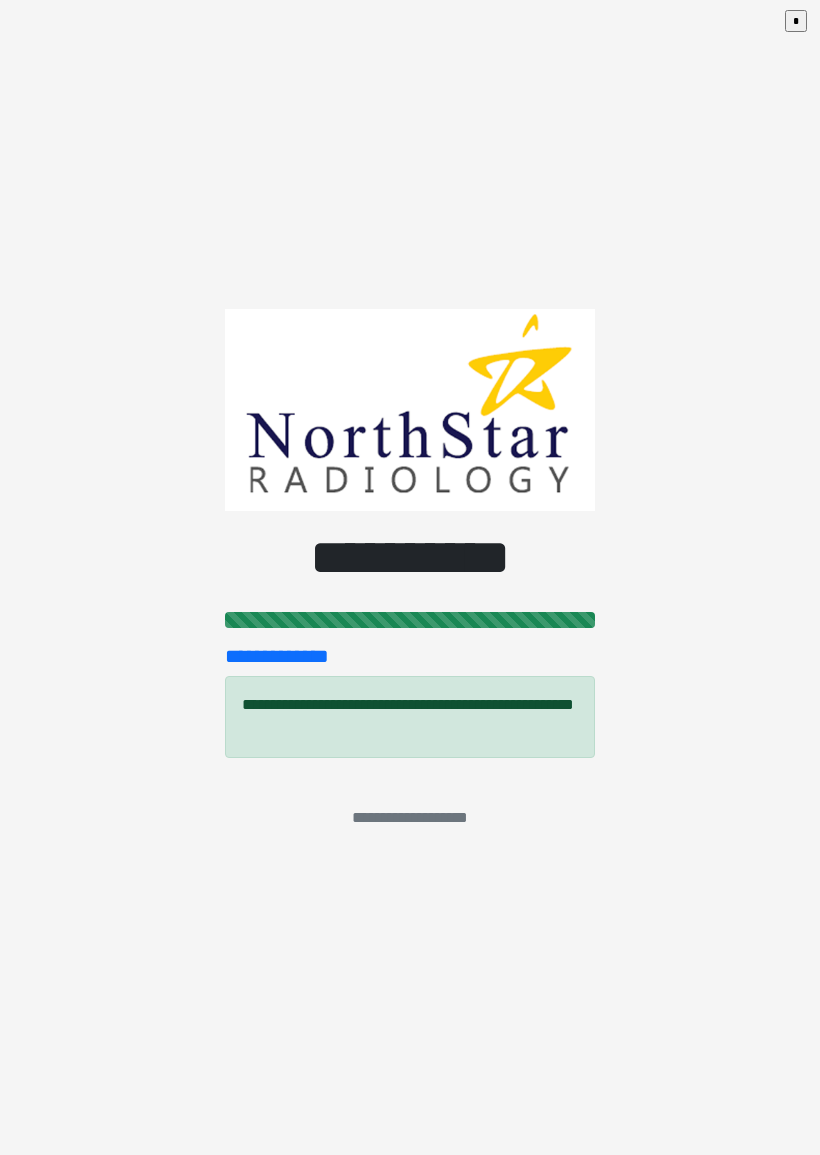 click on "*" at bounding box center [796, 21] 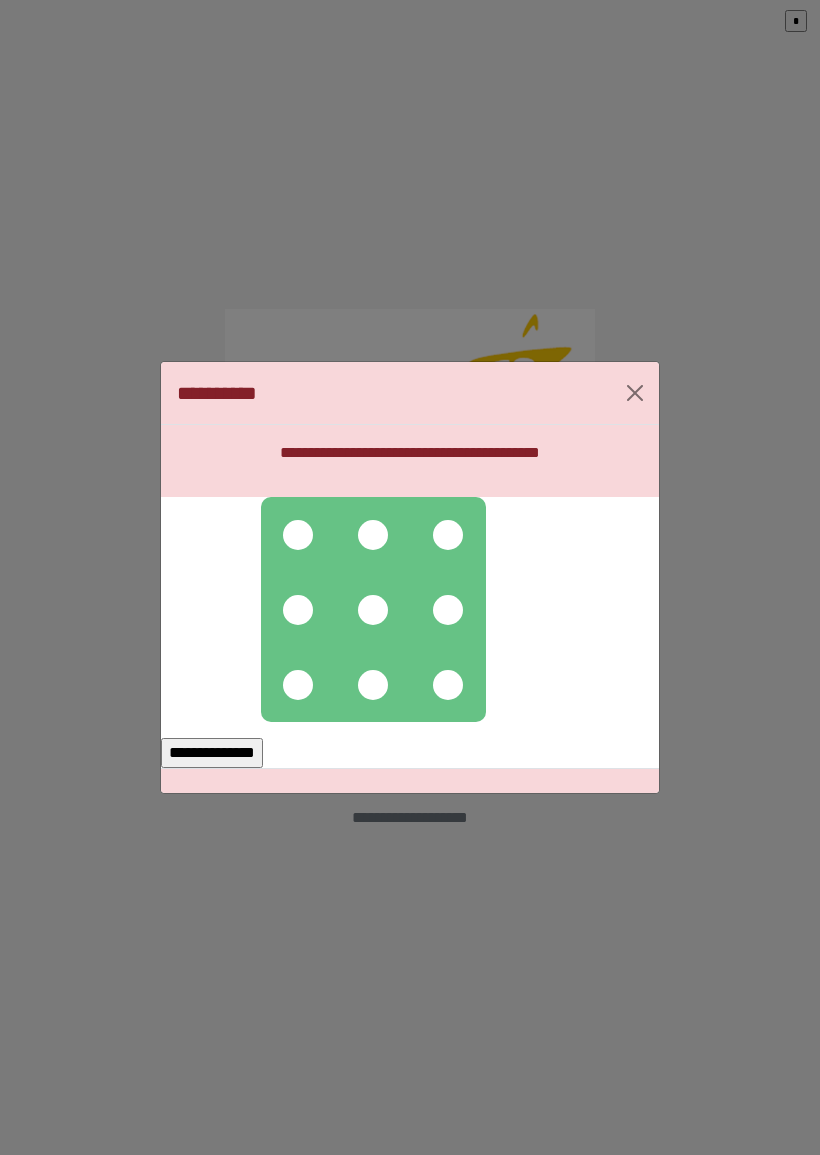 click at bounding box center [298, 535] 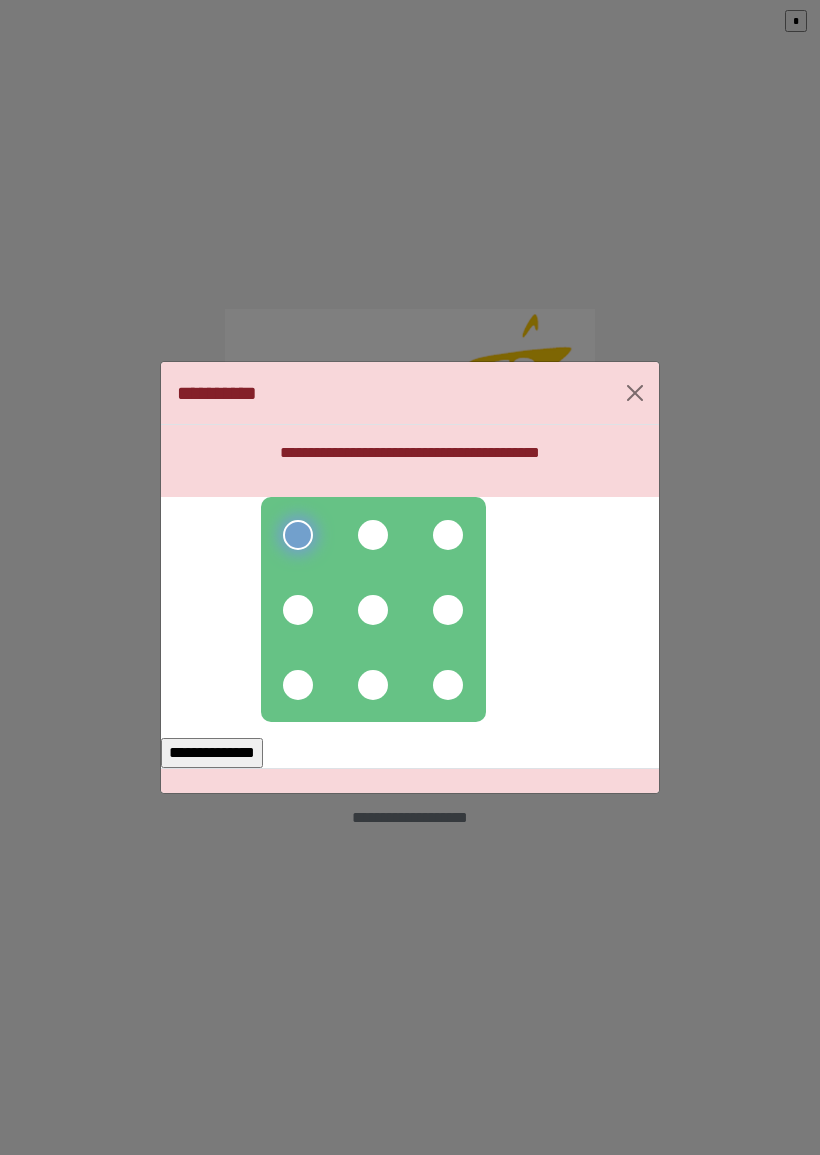 click at bounding box center (298, 610) 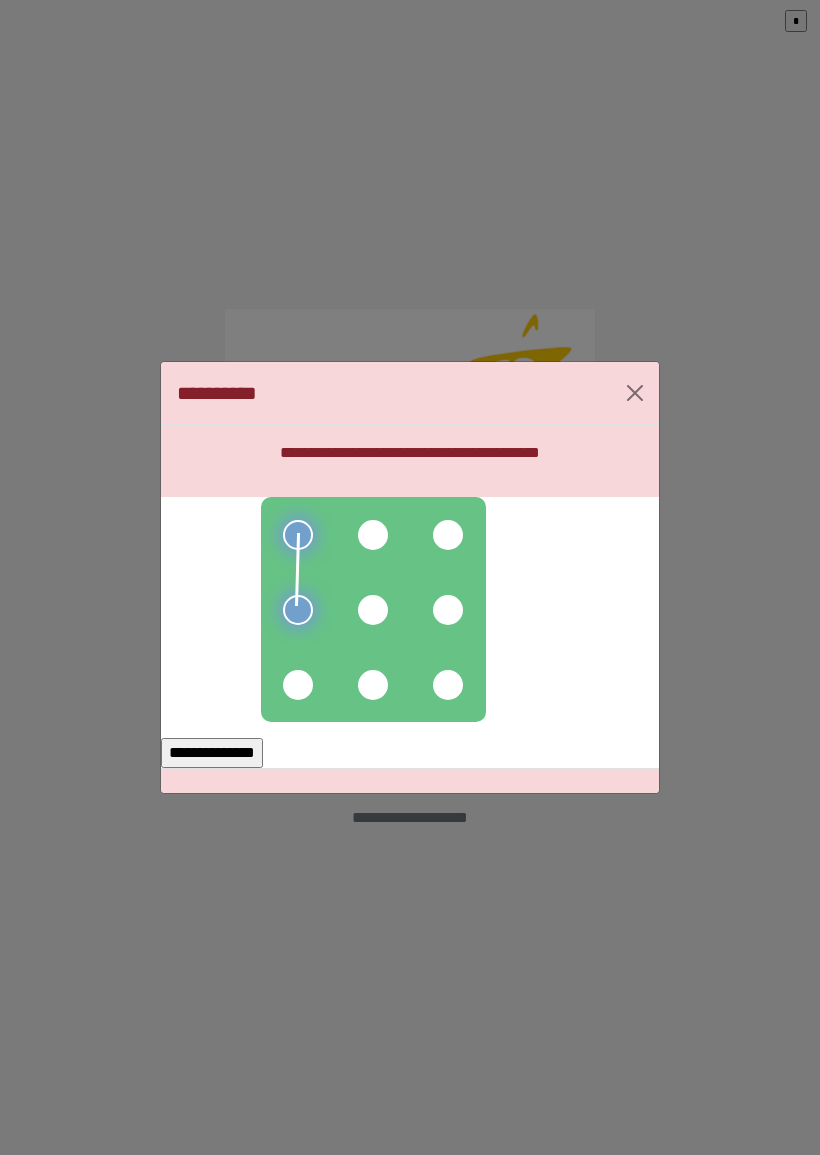 click at bounding box center (373, 610) 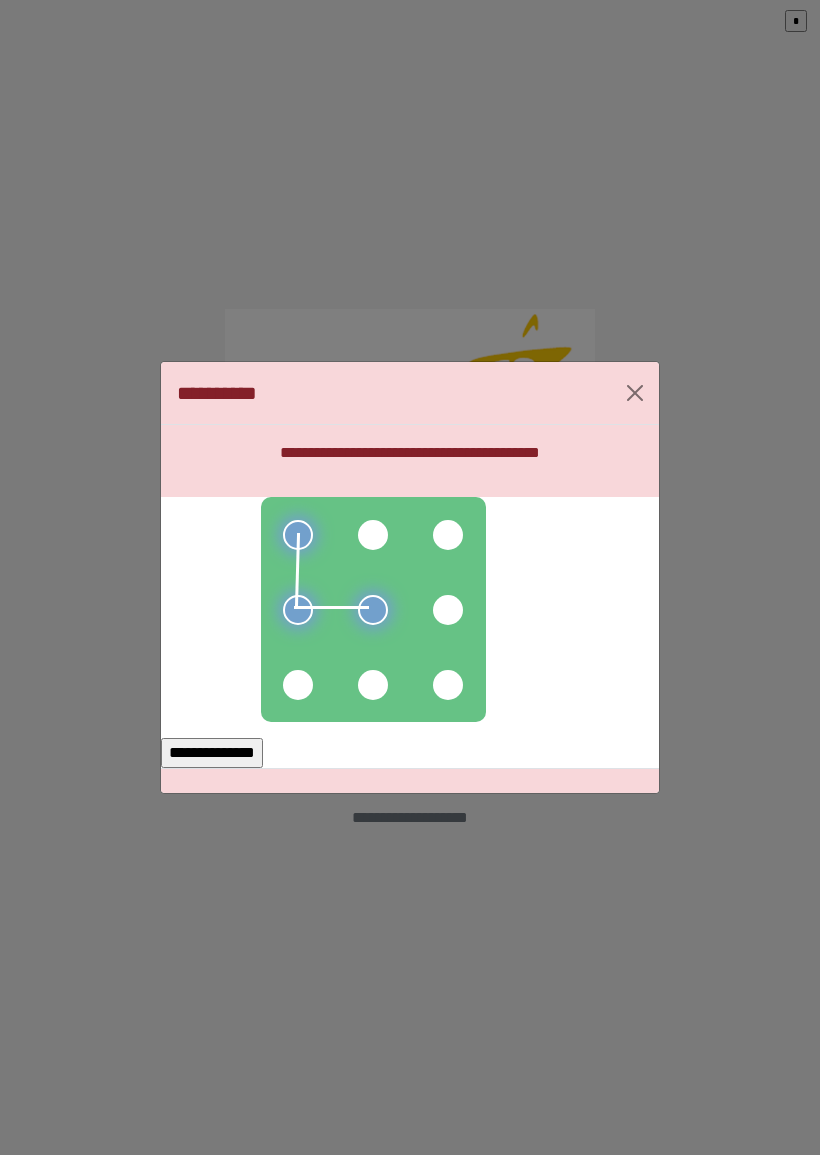 click at bounding box center [448, 610] 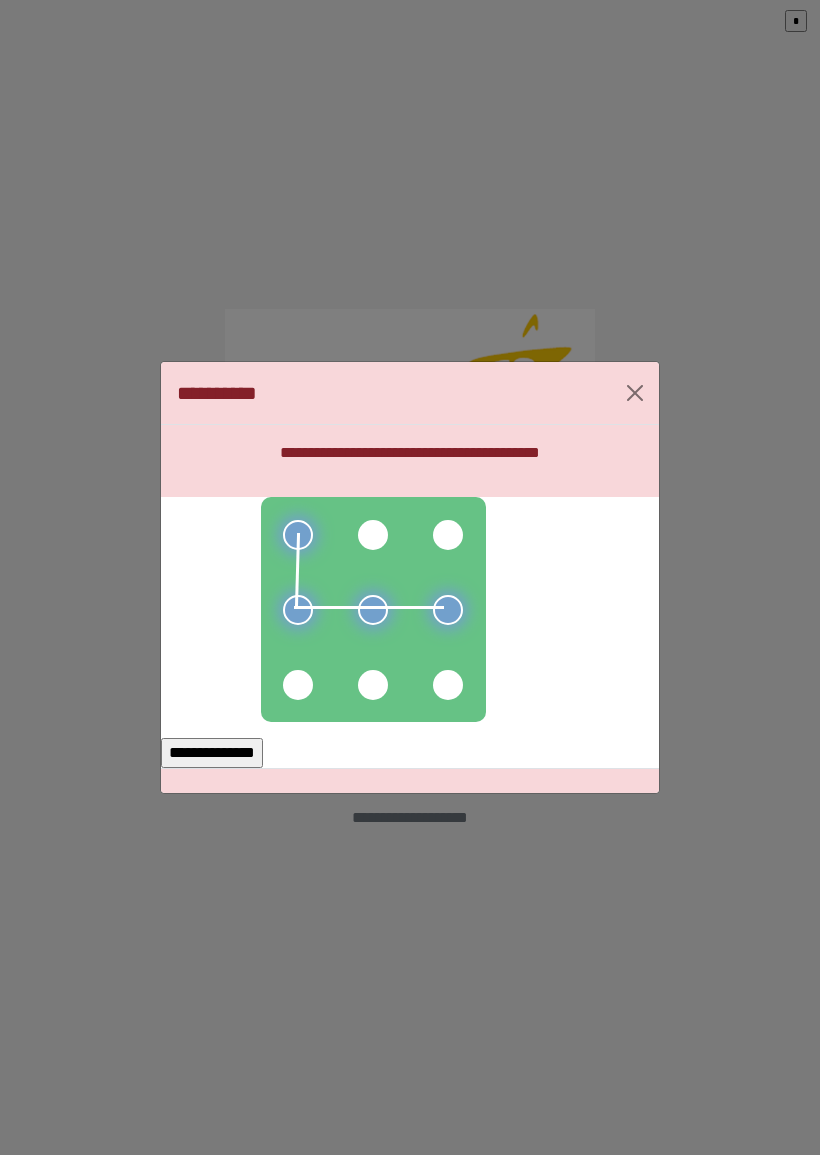 click at bounding box center (448, 685) 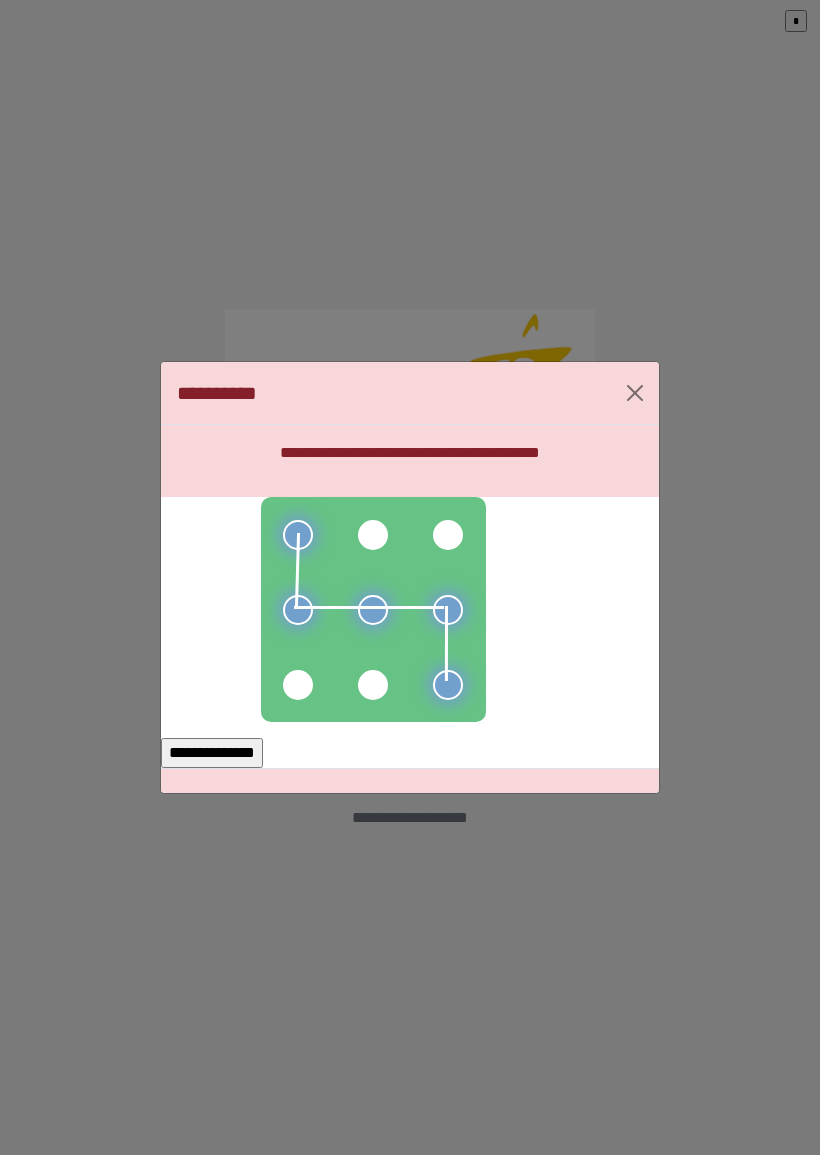 click on "**********" at bounding box center (212, 753) 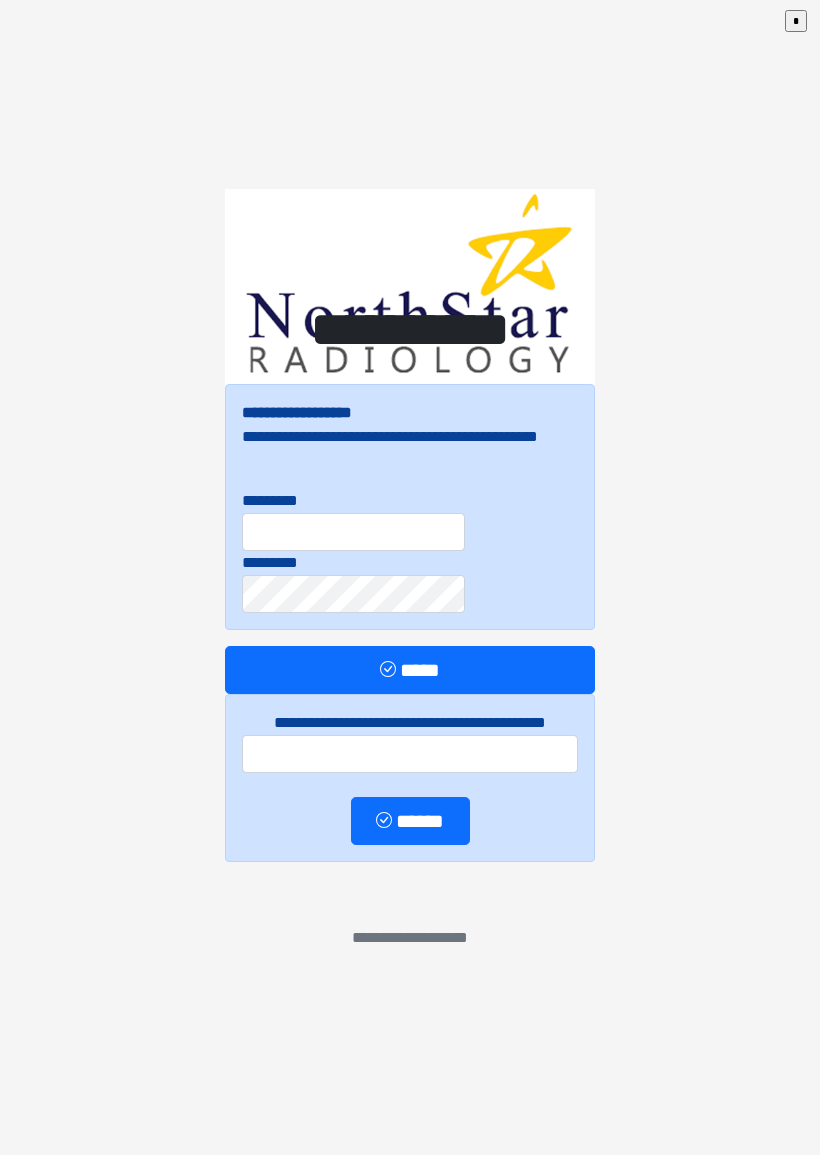 scroll, scrollTop: 0, scrollLeft: 0, axis: both 